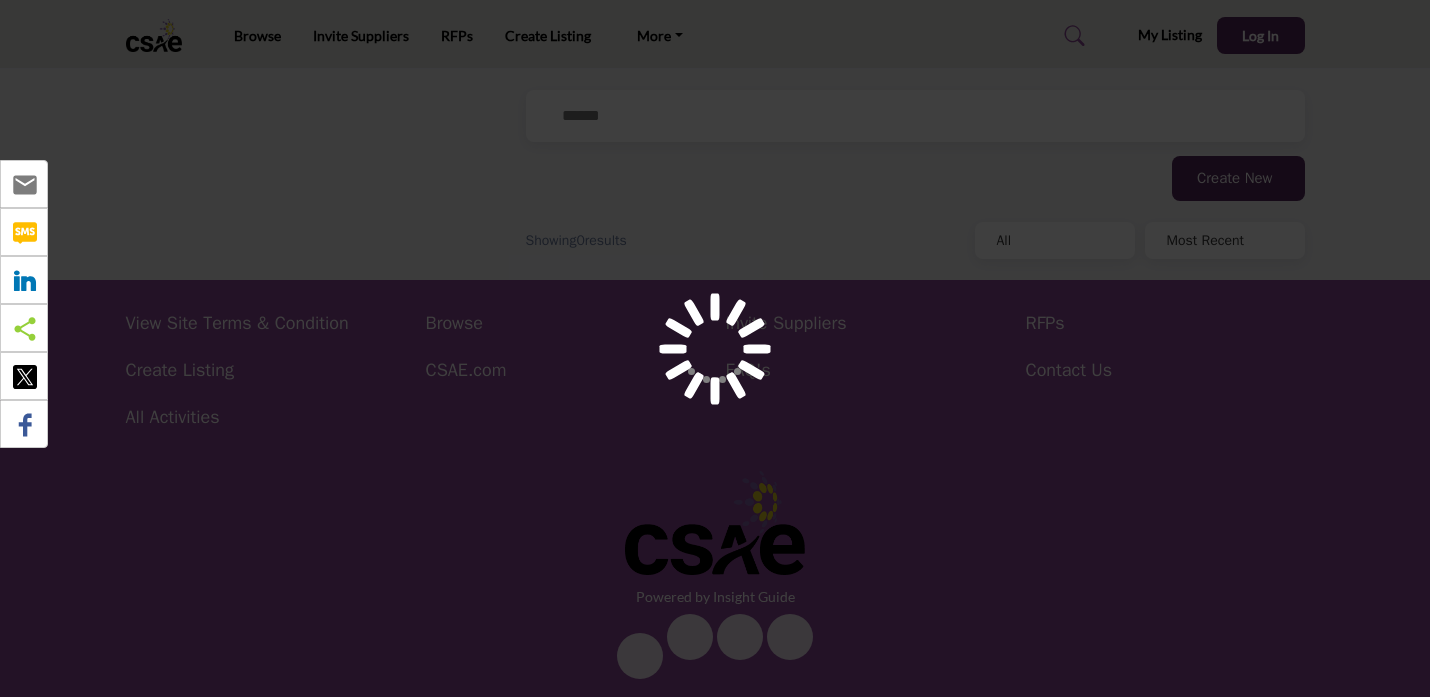 scroll, scrollTop: 0, scrollLeft: 0, axis: both 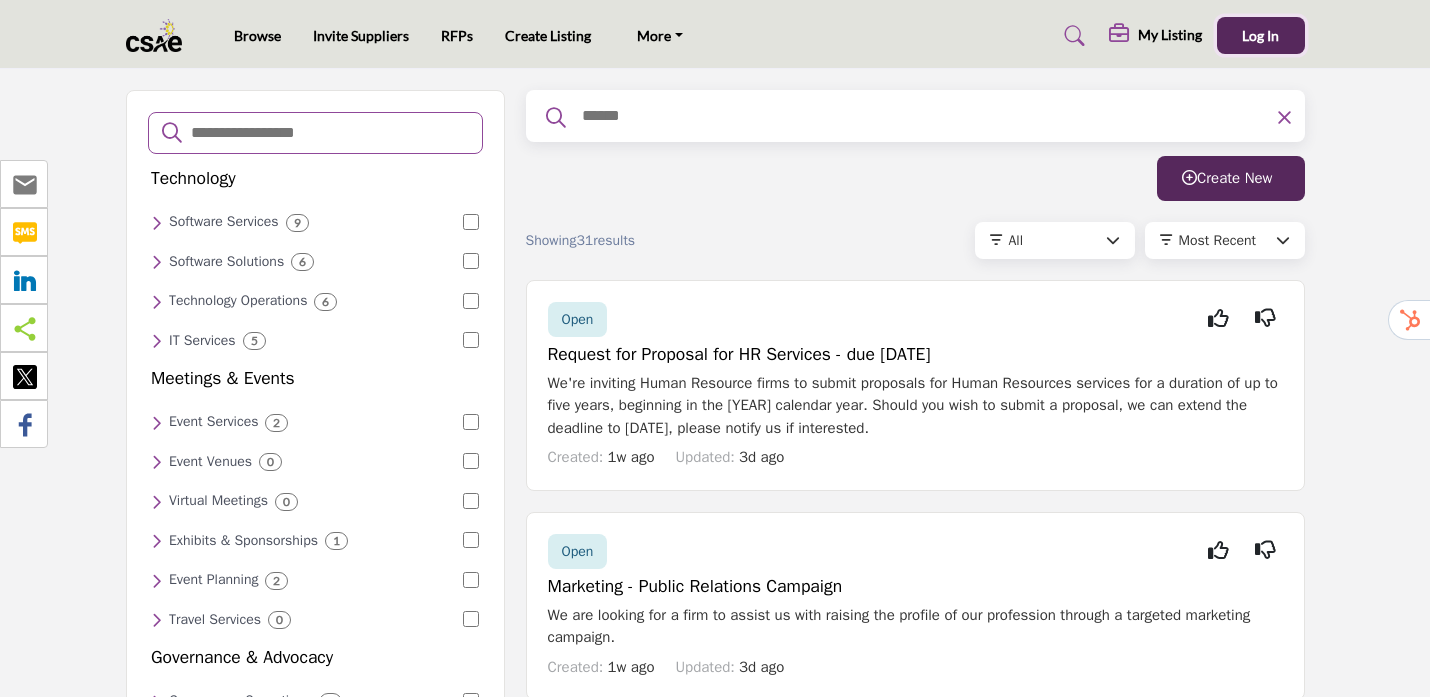 click on "Log In" at bounding box center [1260, 35] 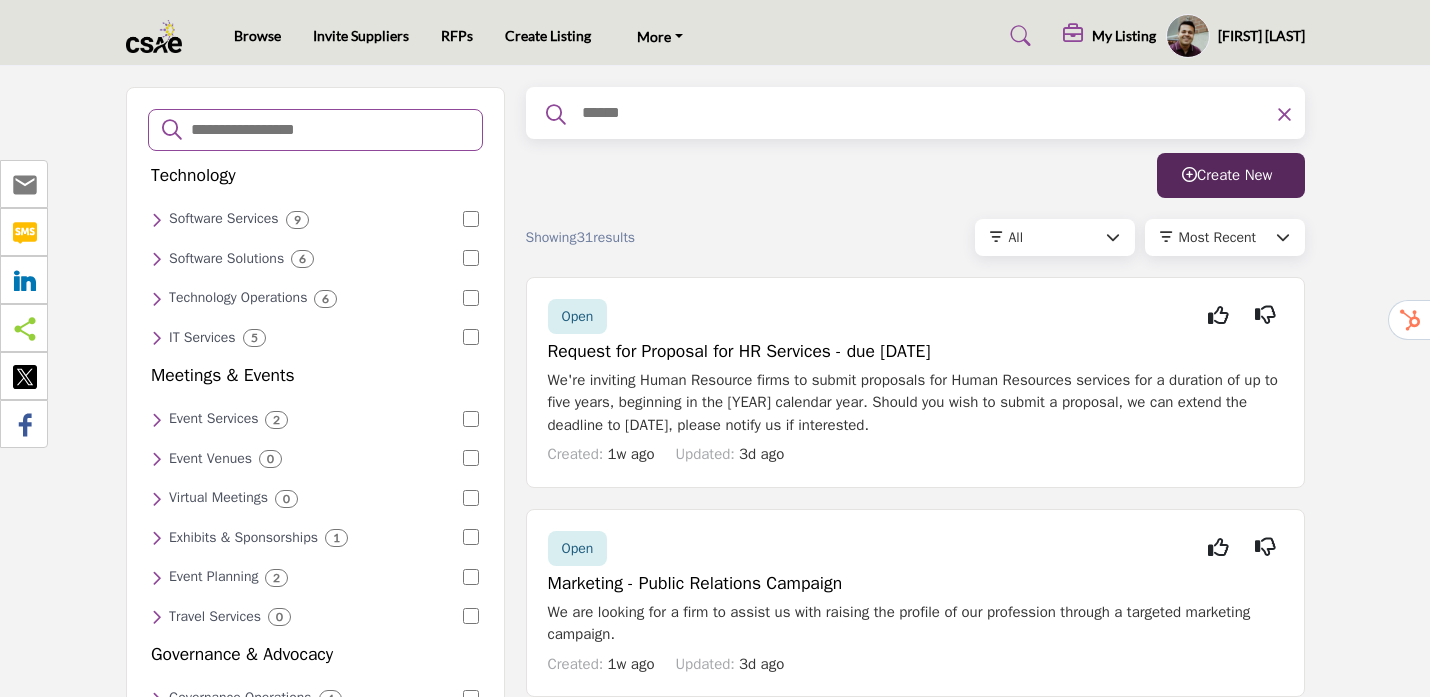 scroll, scrollTop: 0, scrollLeft: 0, axis: both 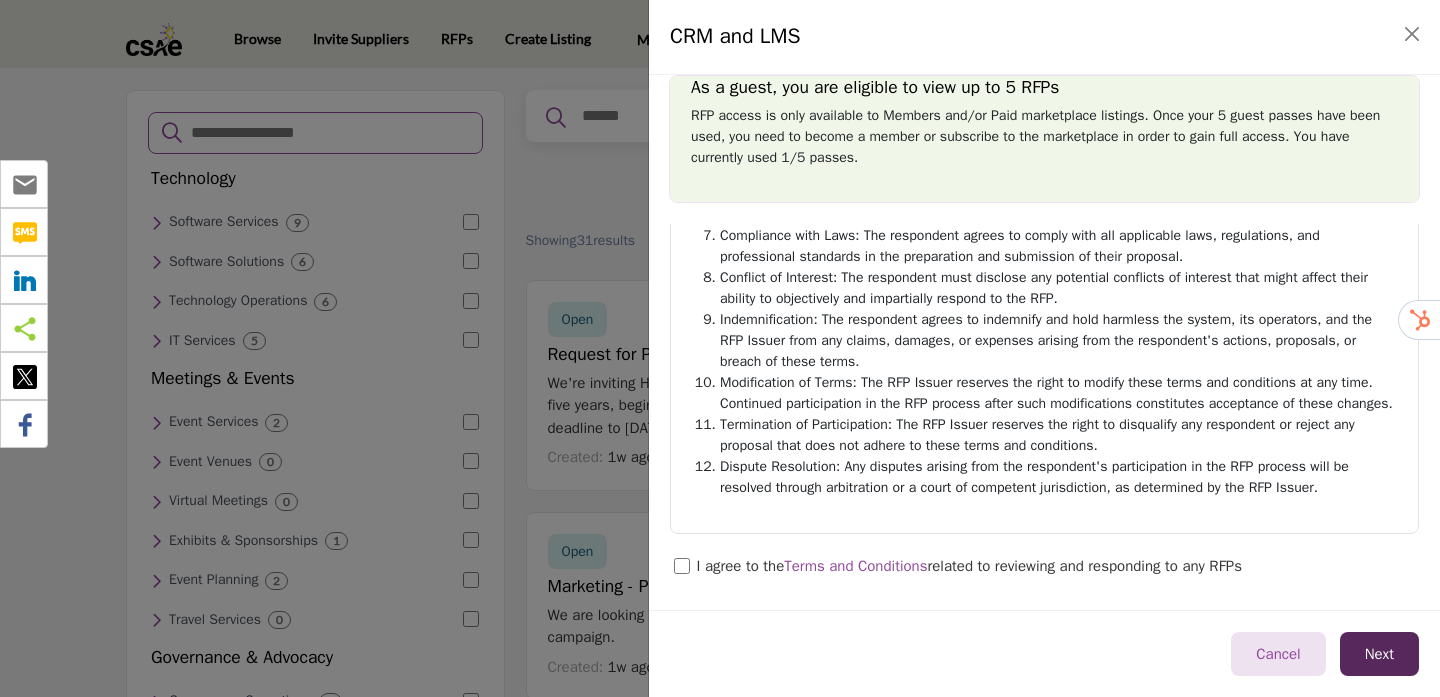 click on "I agree to the  Terms and Conditions  related to reviewing and responding to any RFPs" at bounding box center (970, 568) 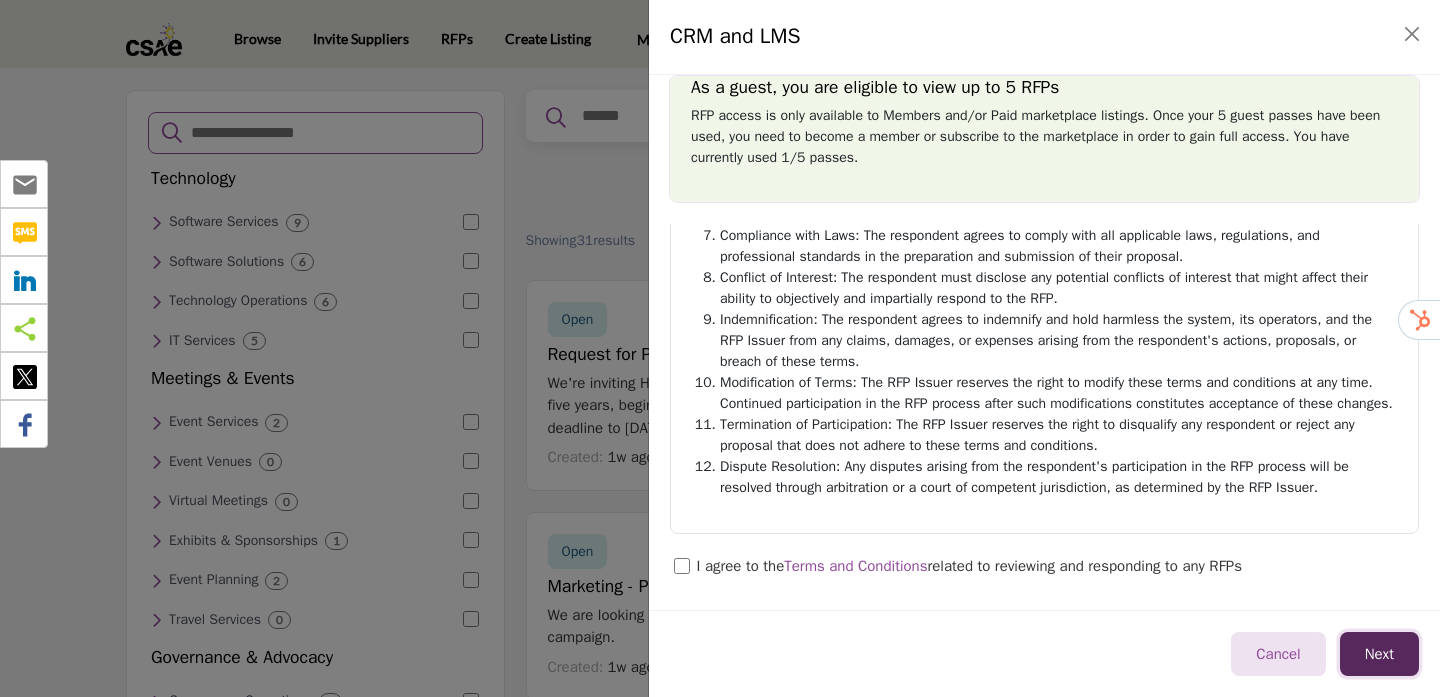 click on "Next" at bounding box center [1379, 654] 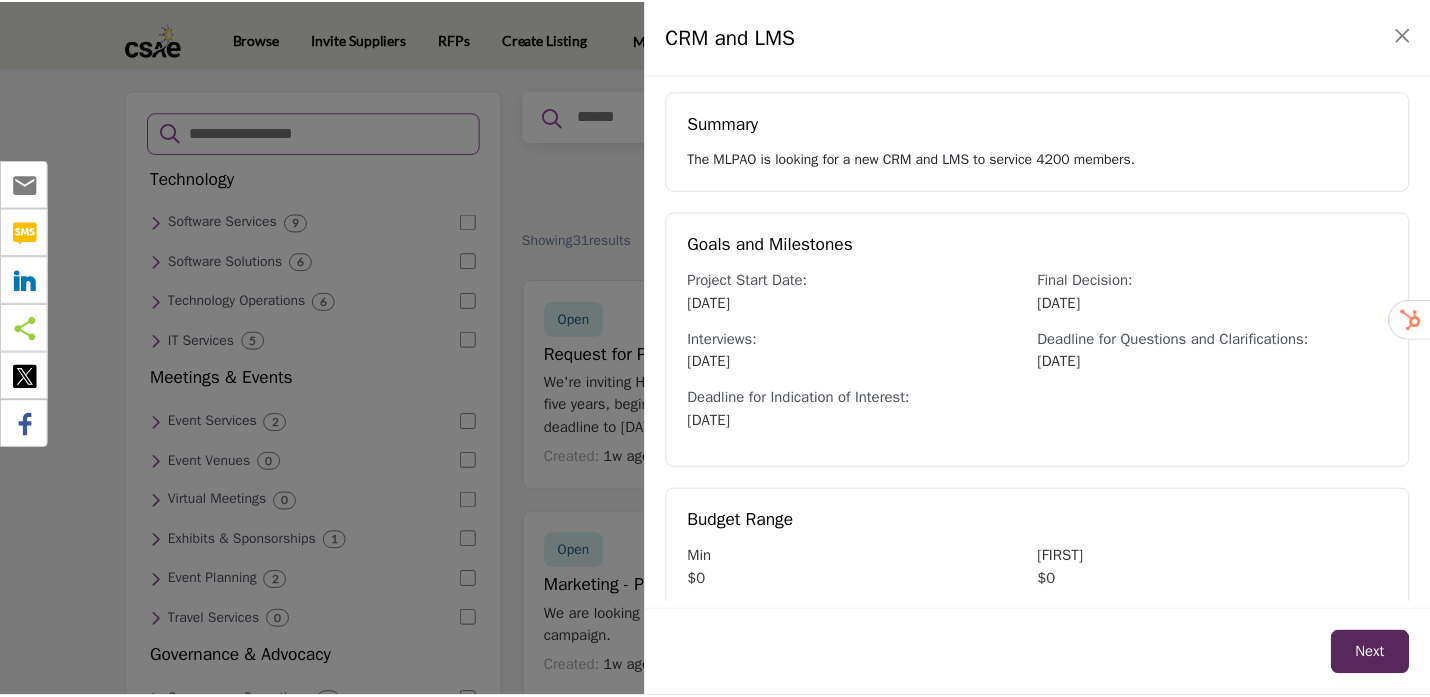 scroll, scrollTop: 507, scrollLeft: 0, axis: vertical 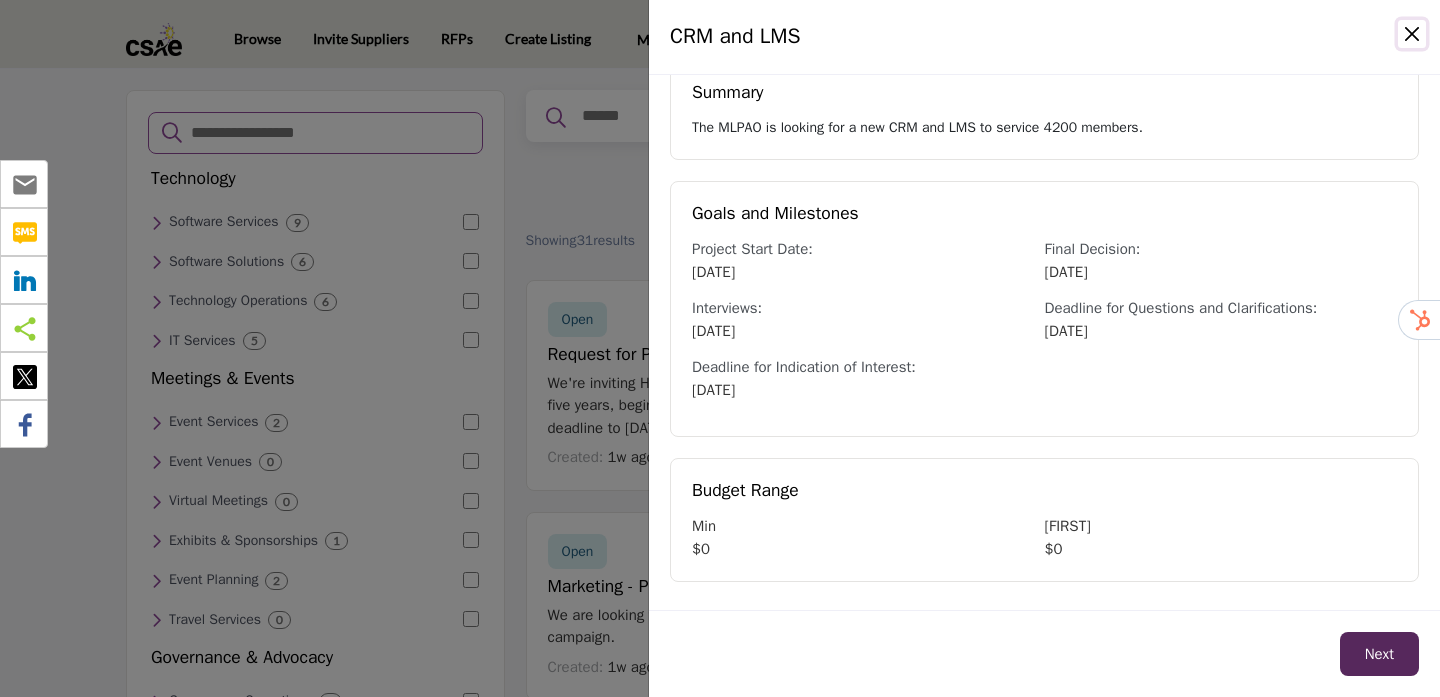 click at bounding box center [1412, 34] 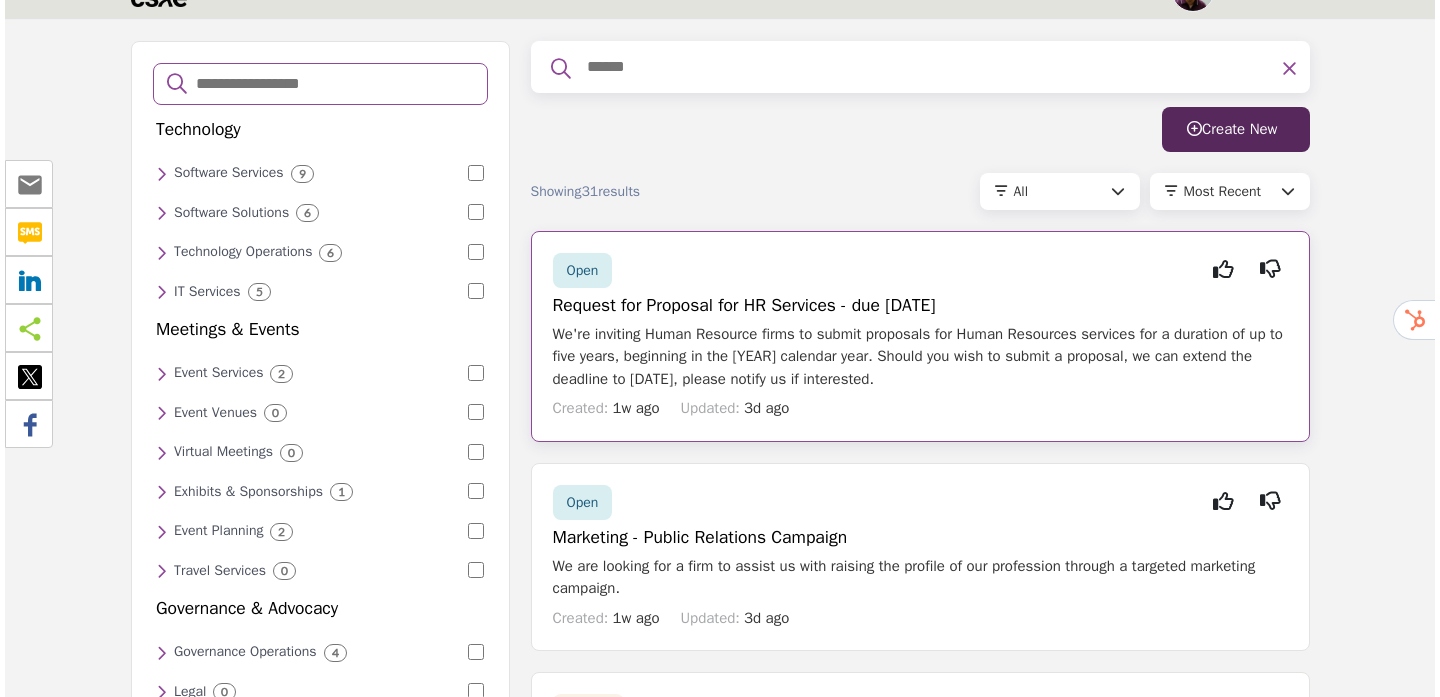 scroll, scrollTop: 82, scrollLeft: 0, axis: vertical 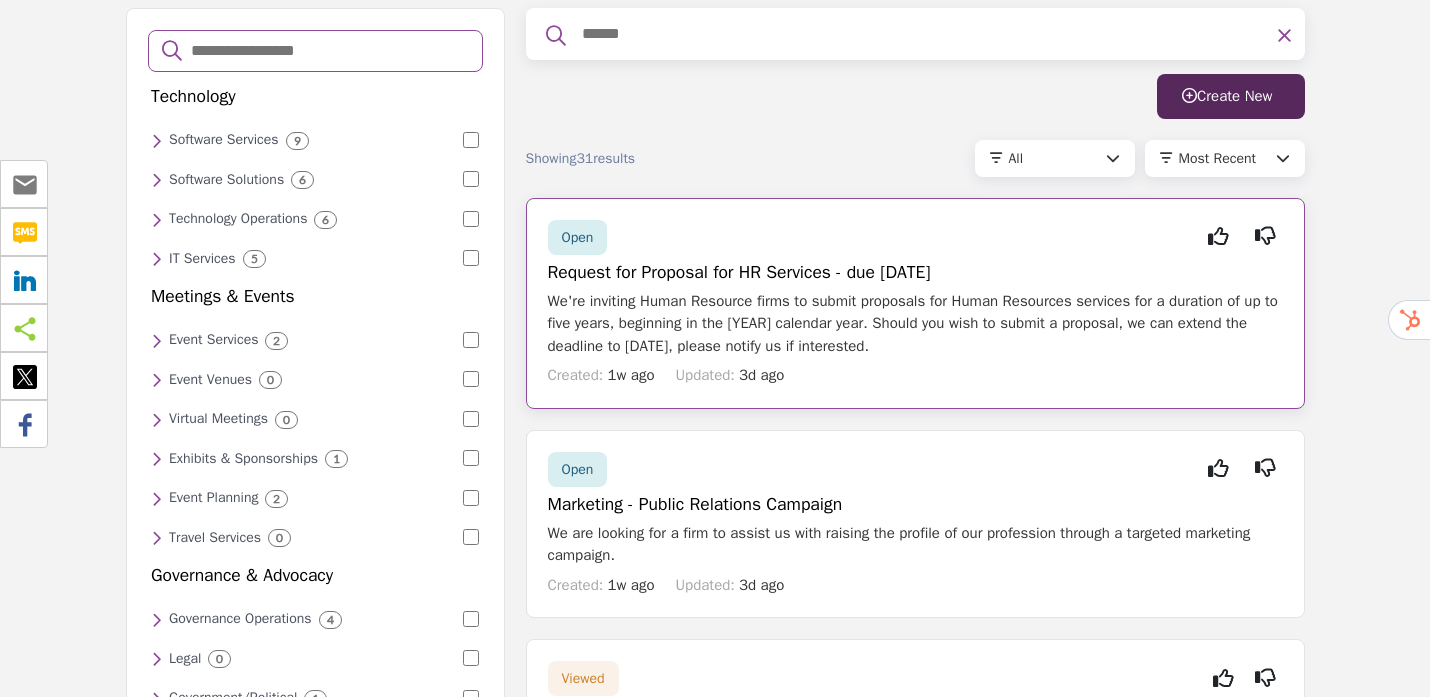 click on "Request for Proposal for HR Services - due [DATE]" at bounding box center (915, 272) 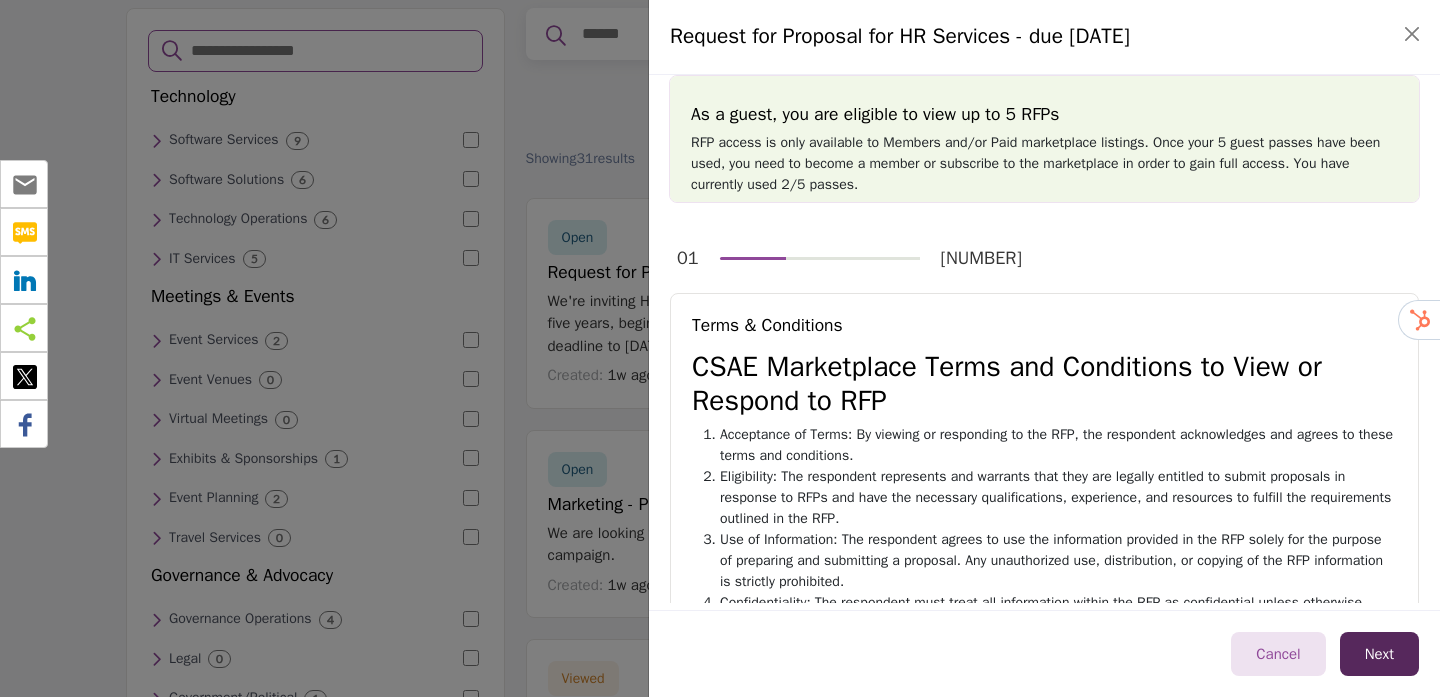 scroll, scrollTop: 575, scrollLeft: 0, axis: vertical 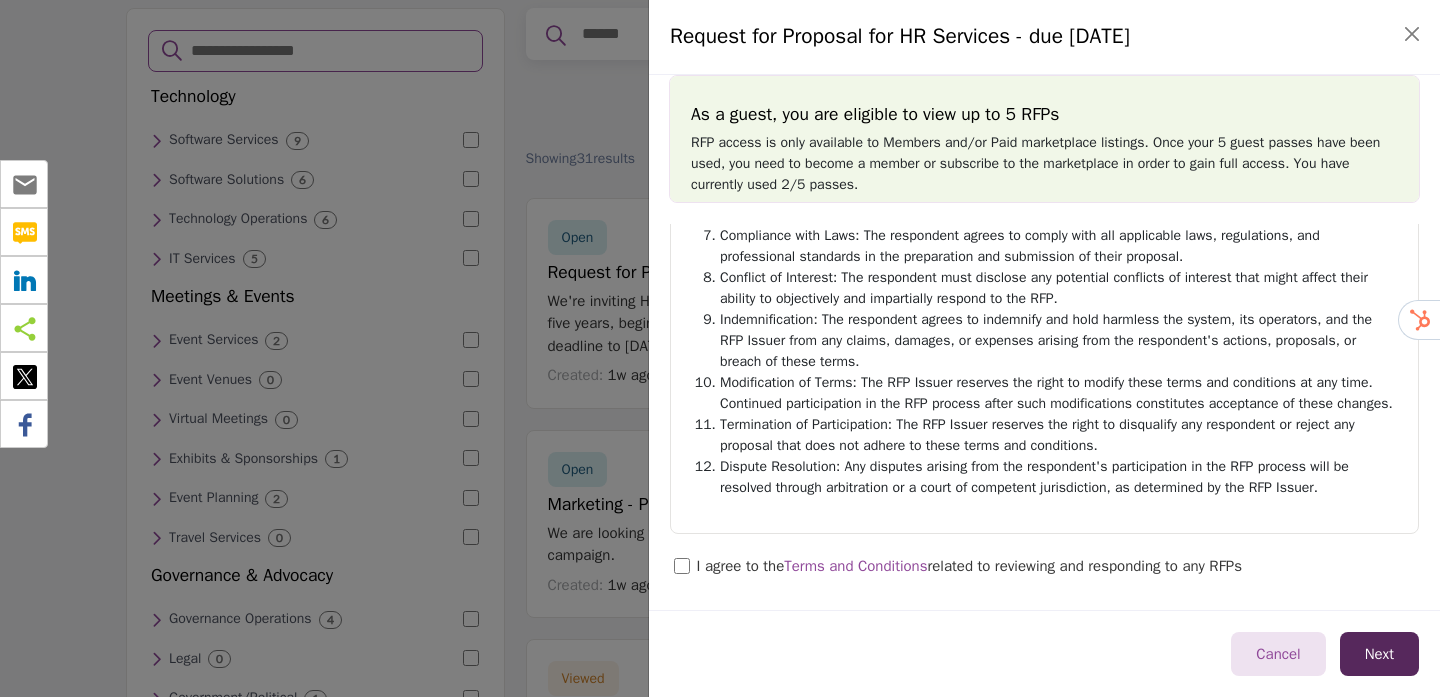 click on "I agree to the  Terms and Conditions  related to reviewing and responding to any RFPs" at bounding box center (970, 568) 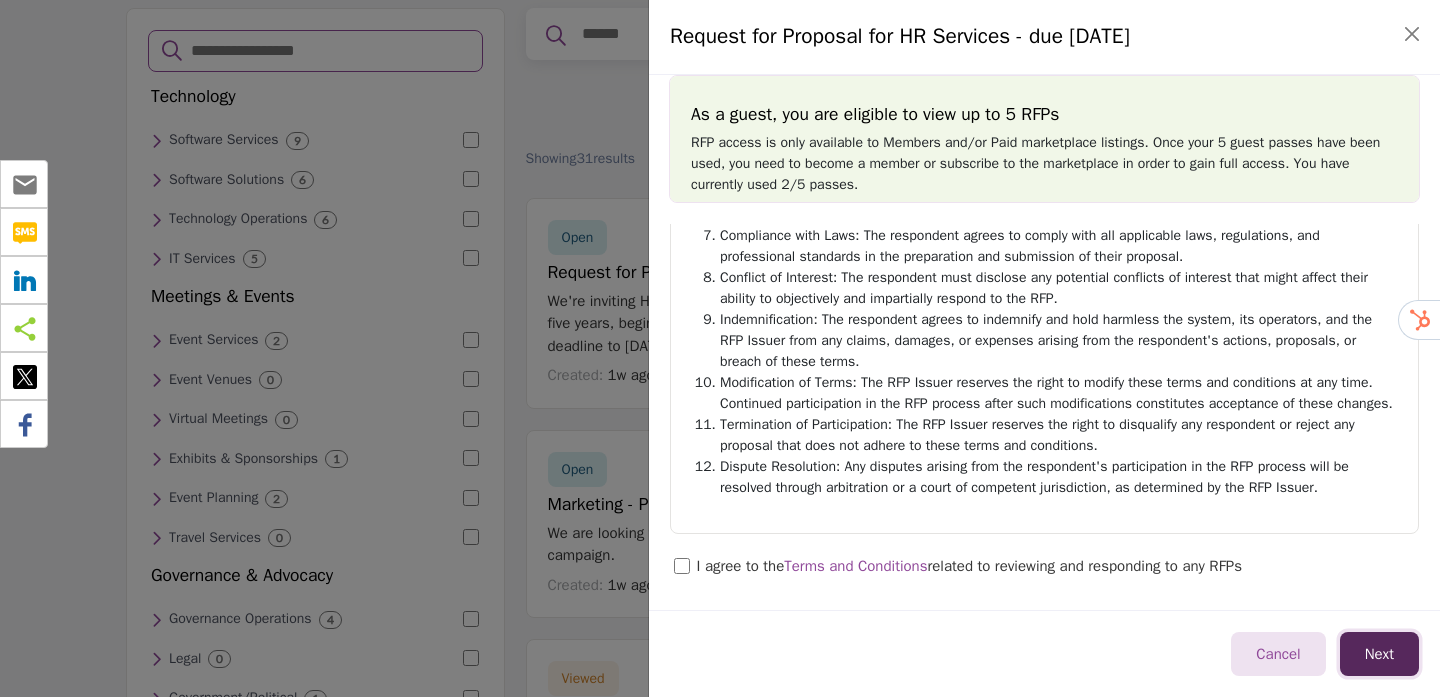 click on "Next" at bounding box center [1379, 654] 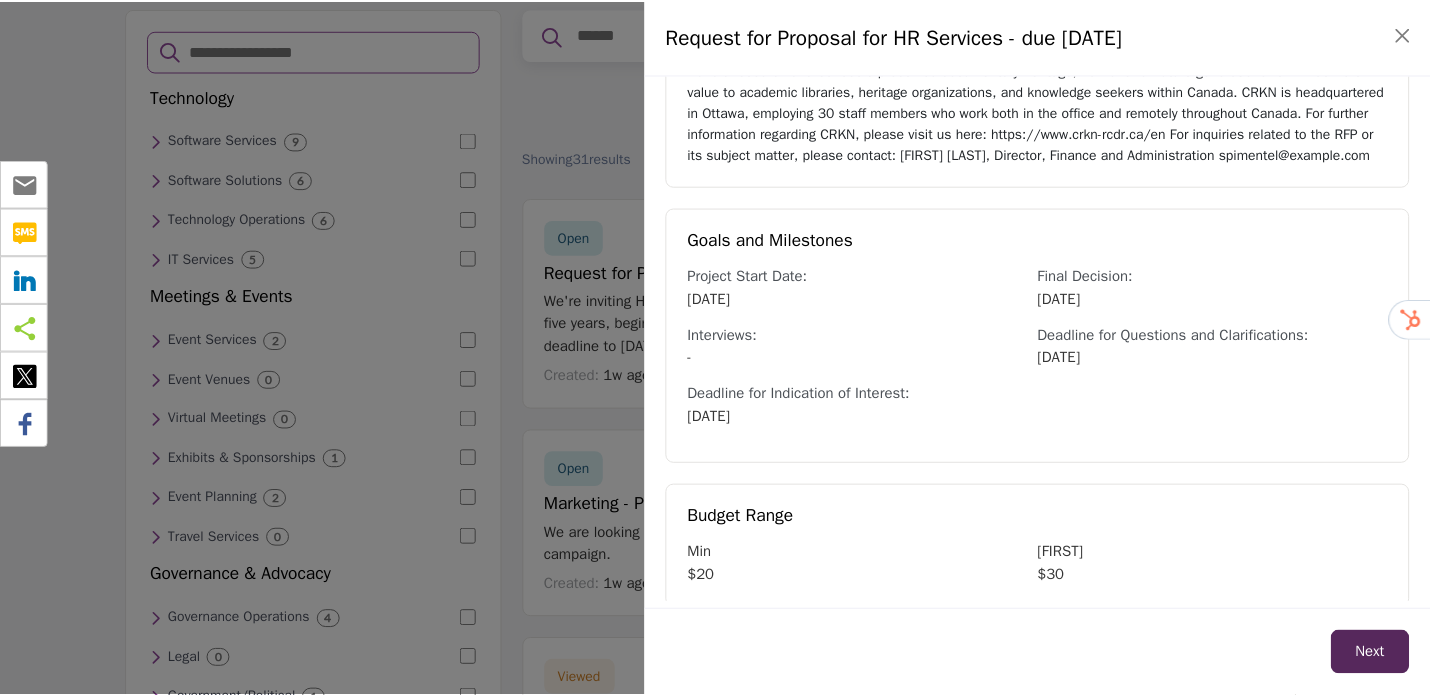 scroll, scrollTop: 498, scrollLeft: 0, axis: vertical 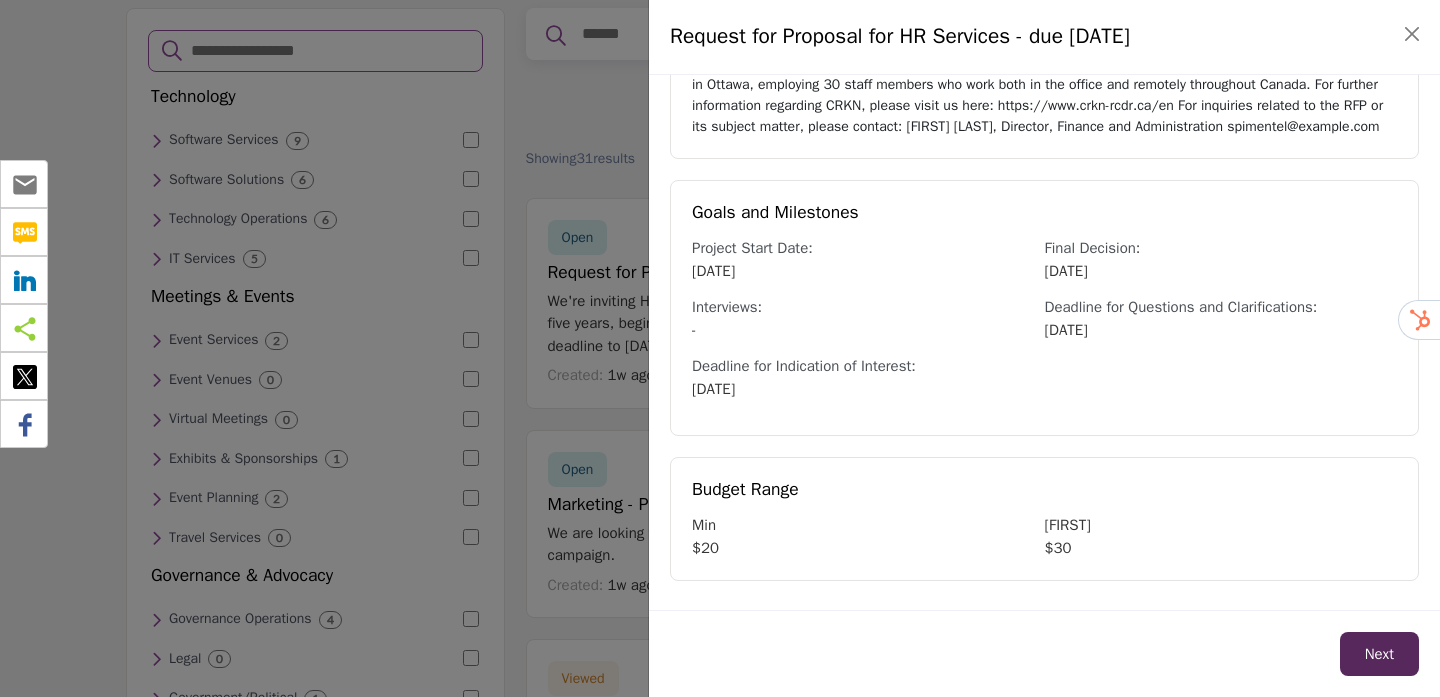 click on "Next" at bounding box center [1044, 654] 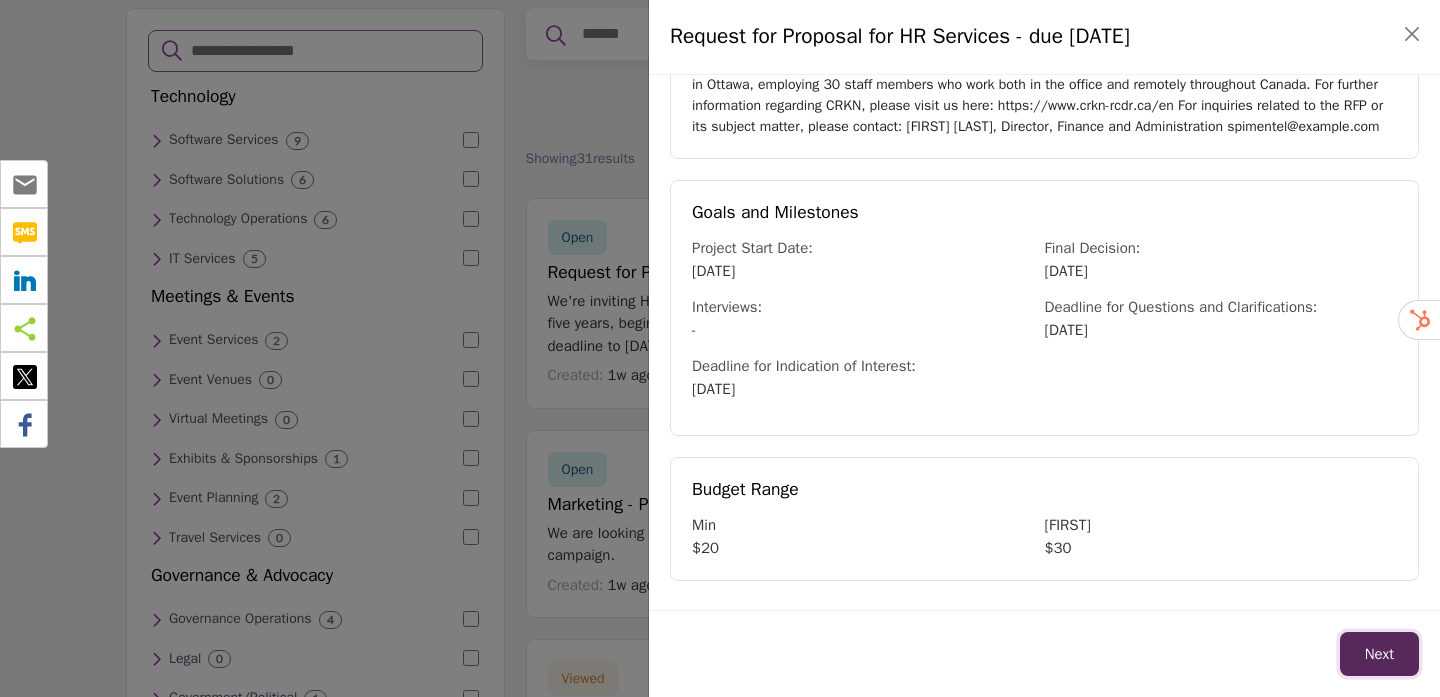 click on "Next" at bounding box center (1379, 654) 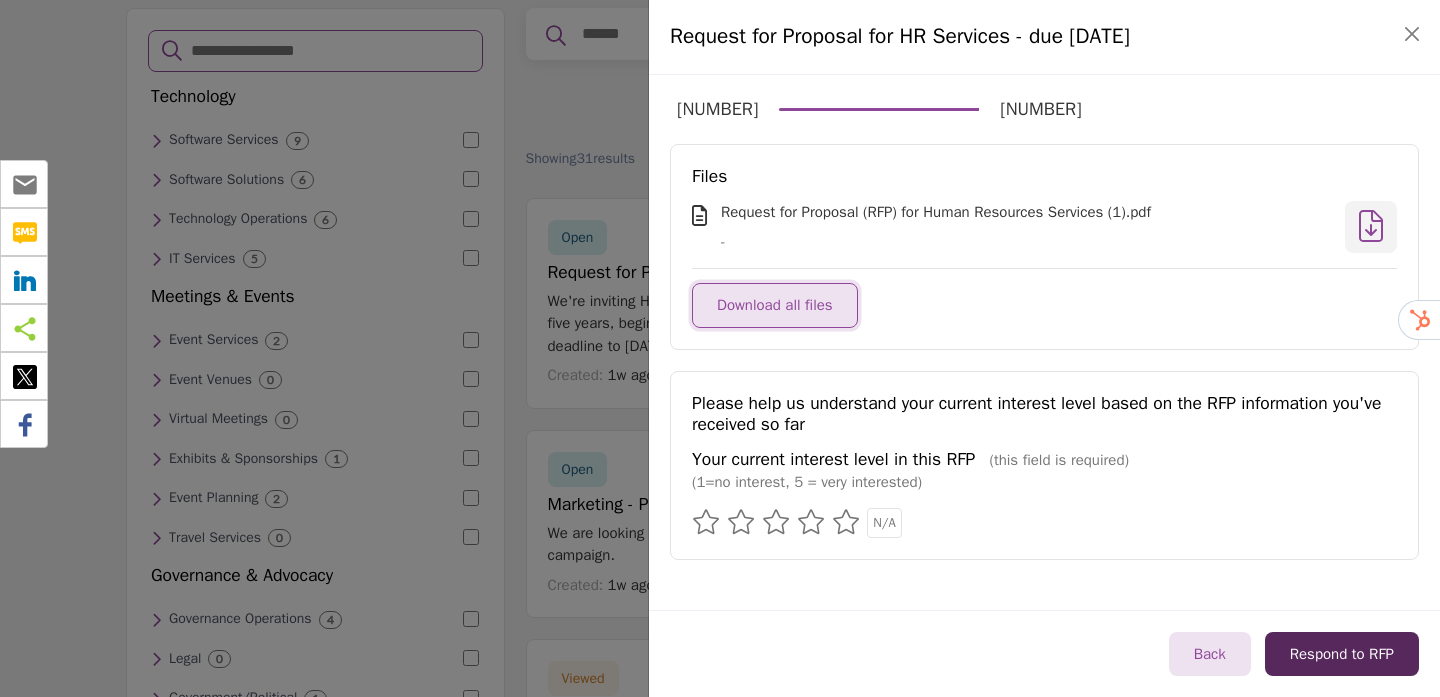 click on "Download all files" at bounding box center (775, 305) 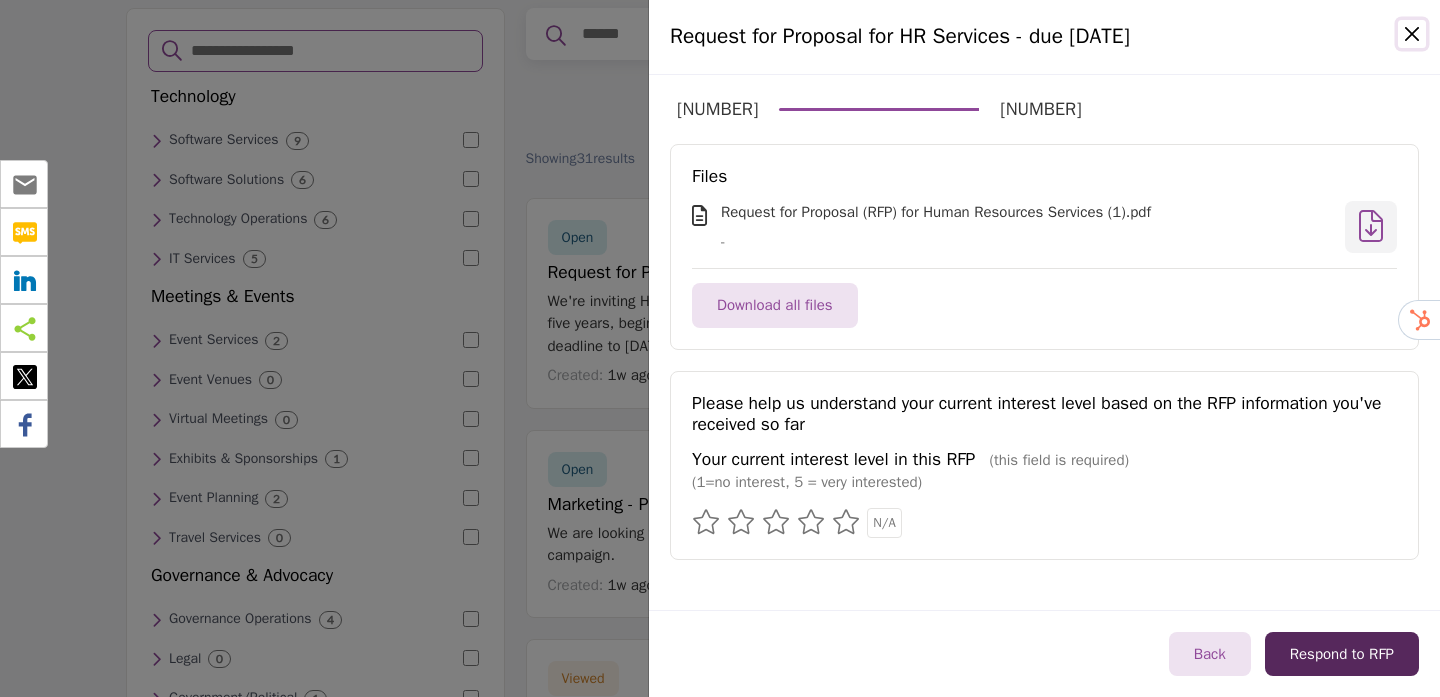 click at bounding box center [1412, 34] 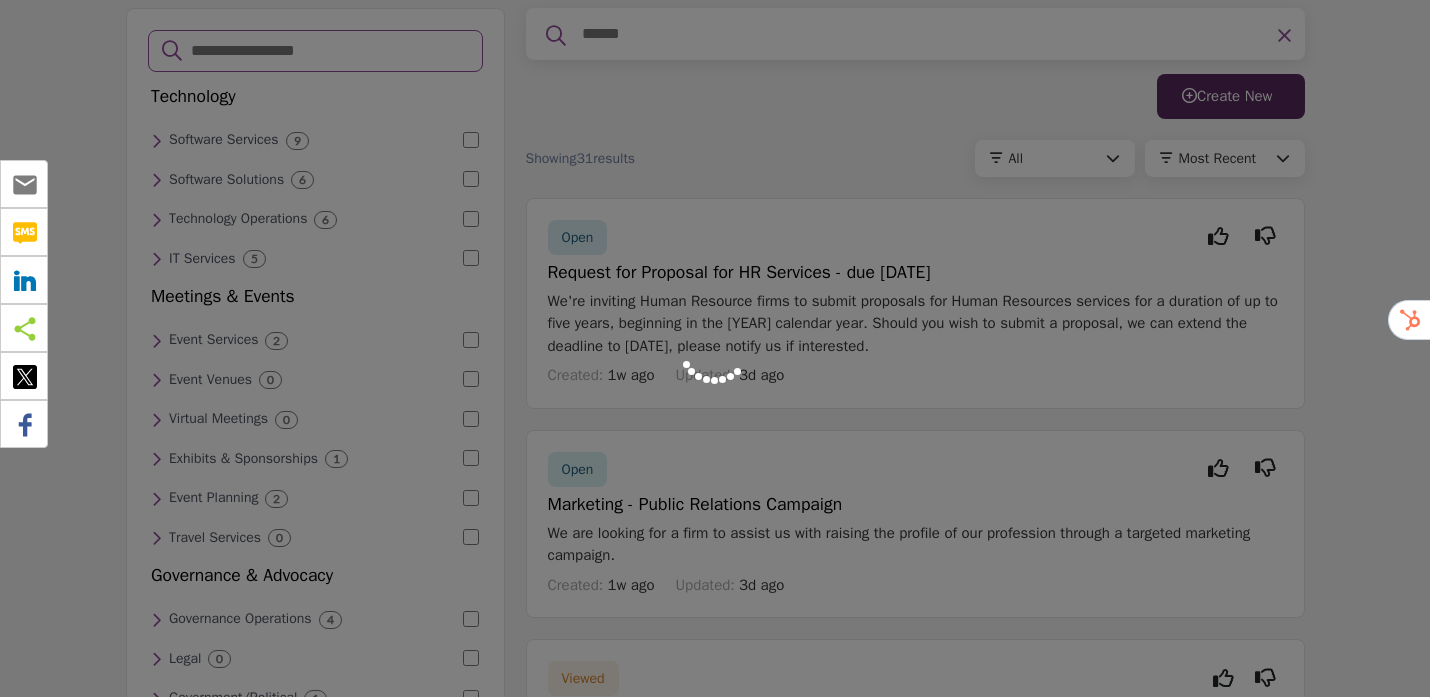 scroll, scrollTop: 0, scrollLeft: 0, axis: both 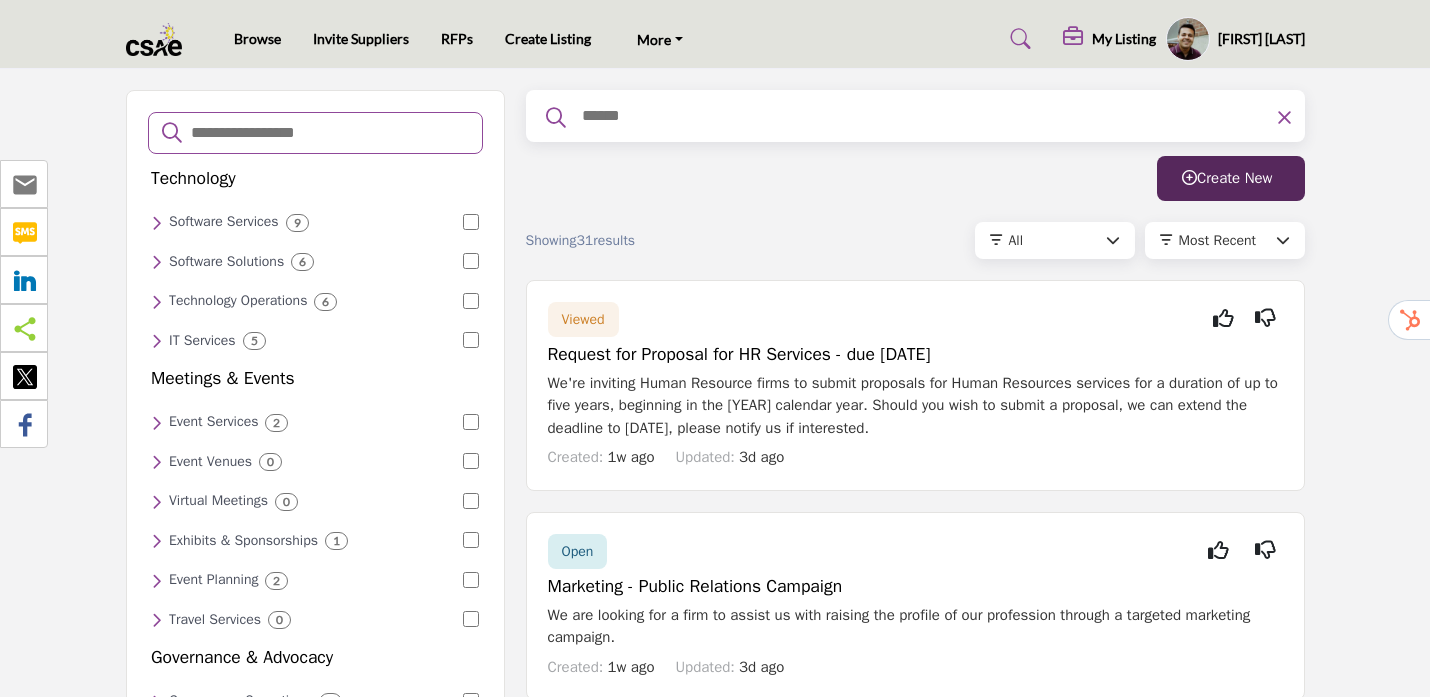 click at bounding box center (925, 116) 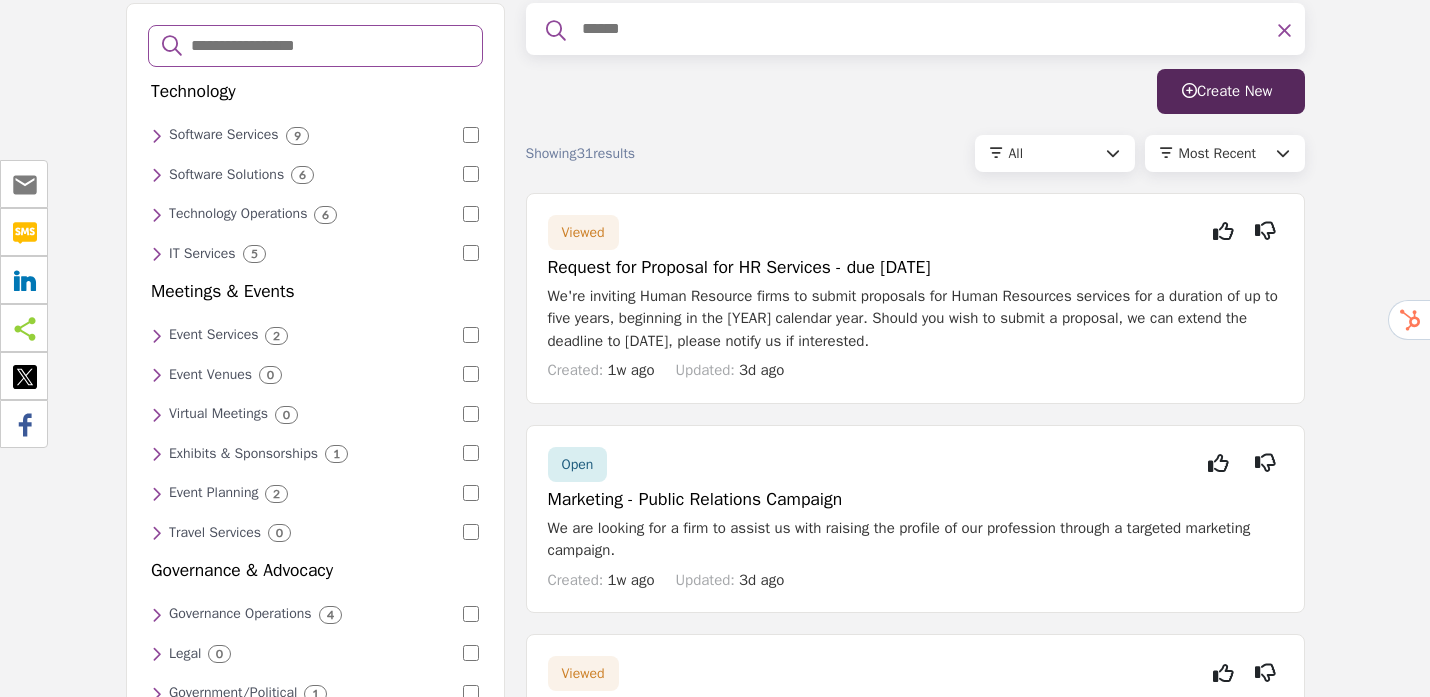 click at bounding box center [925, 29] 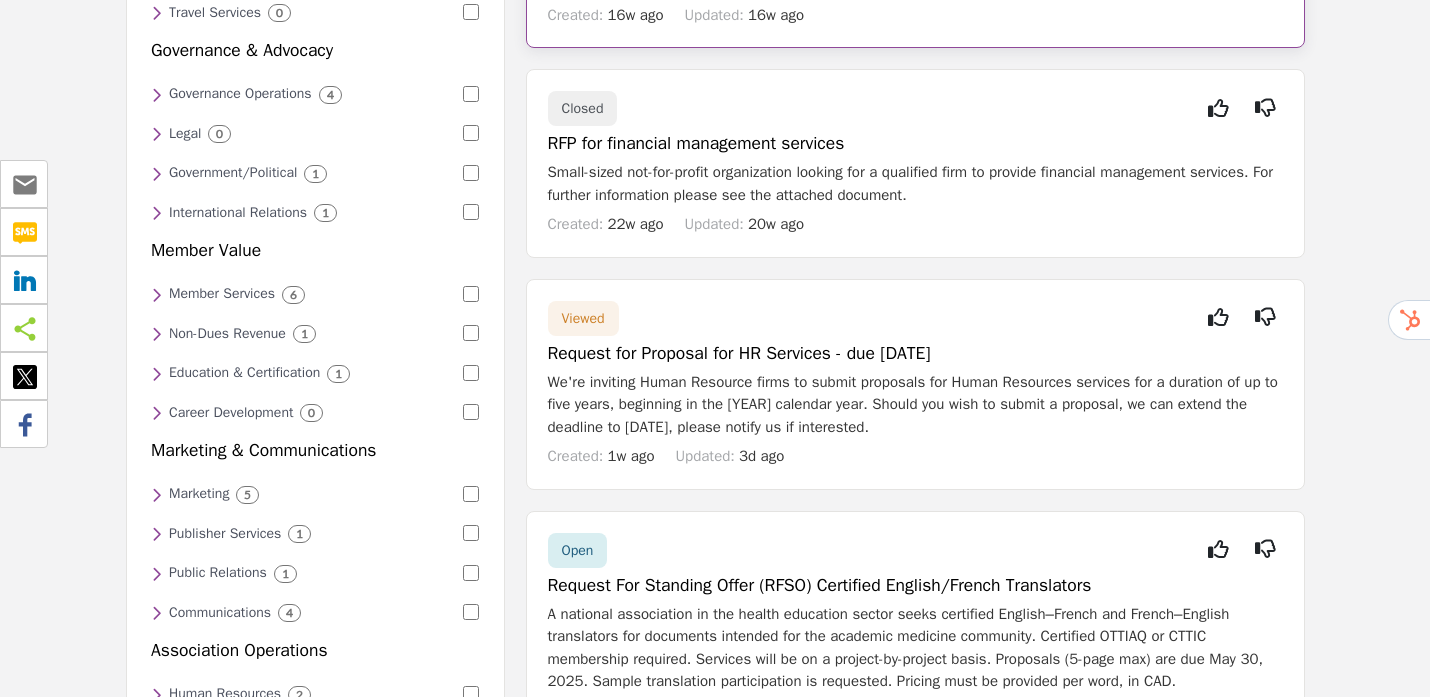 scroll, scrollTop: 618, scrollLeft: 0, axis: vertical 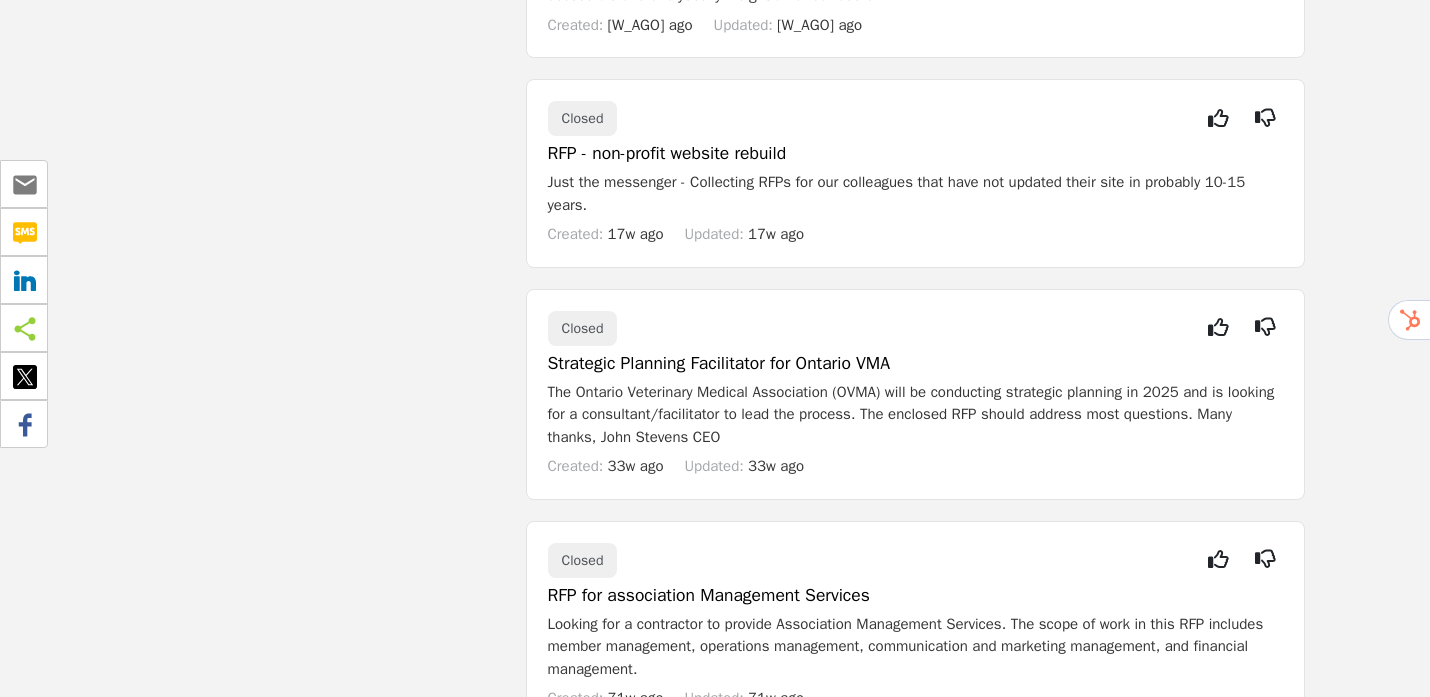 click on "Technology
Software Services
9
Custom Software
5
User Experience (UX)
5
Software Development
5
9 5 5 6" at bounding box center [315, 1645] 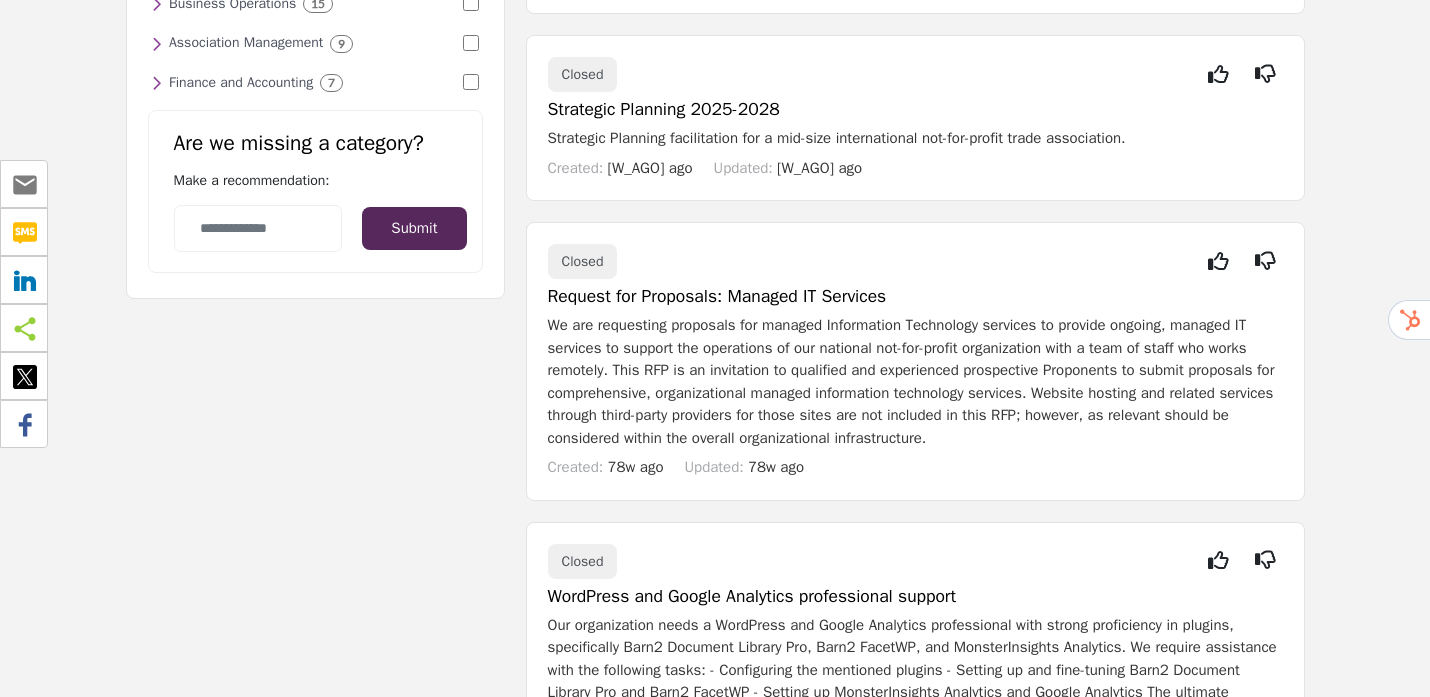 scroll, scrollTop: 0, scrollLeft: 0, axis: both 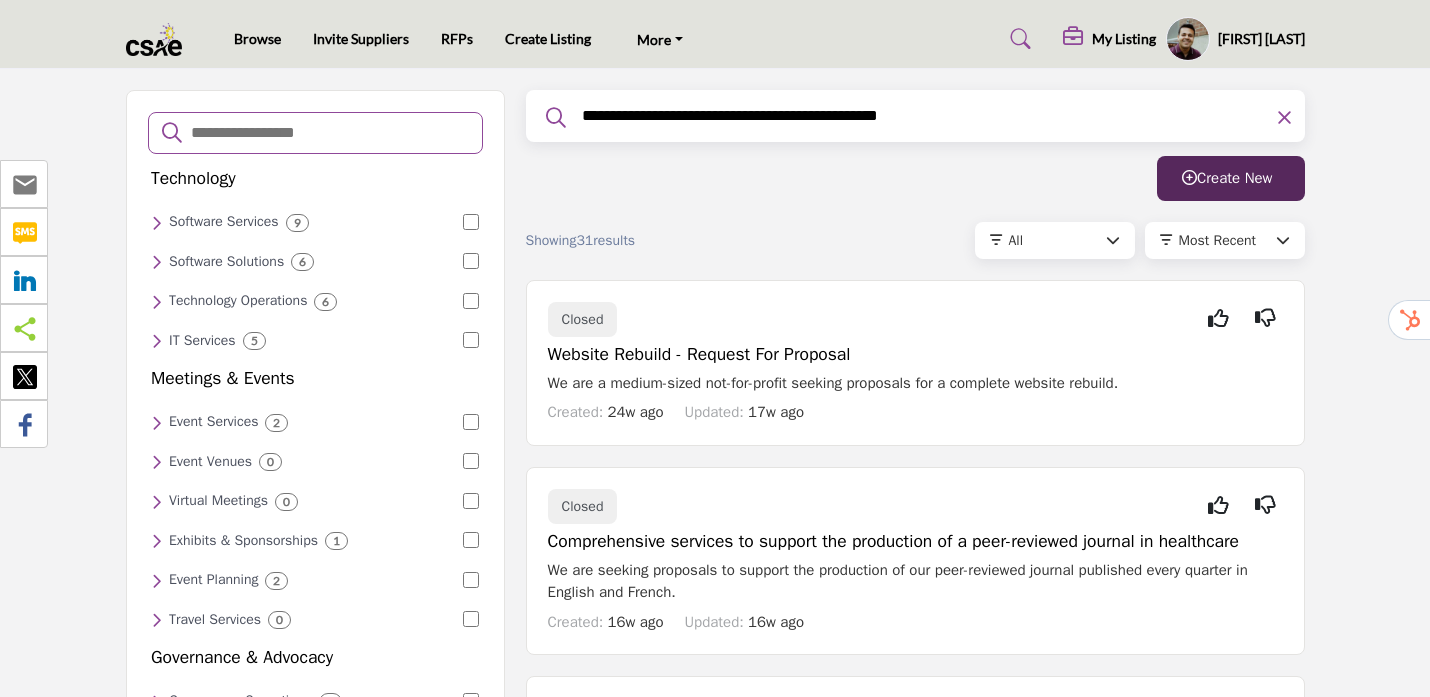 click on "Most Recent" at bounding box center (1225, 240) 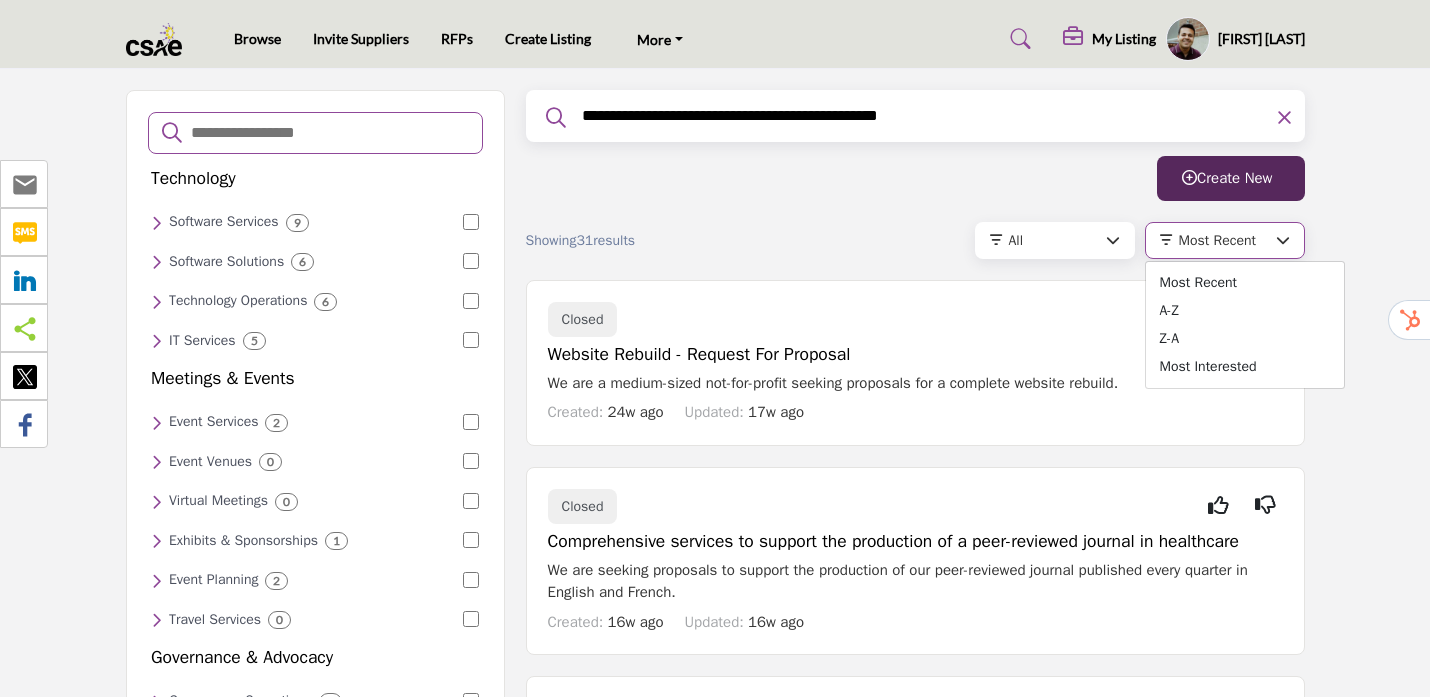 click on "Technology
Software Services
9
Custom Software
5
User Experience (UX)
5
Software Development
5" at bounding box center (715, 3769) 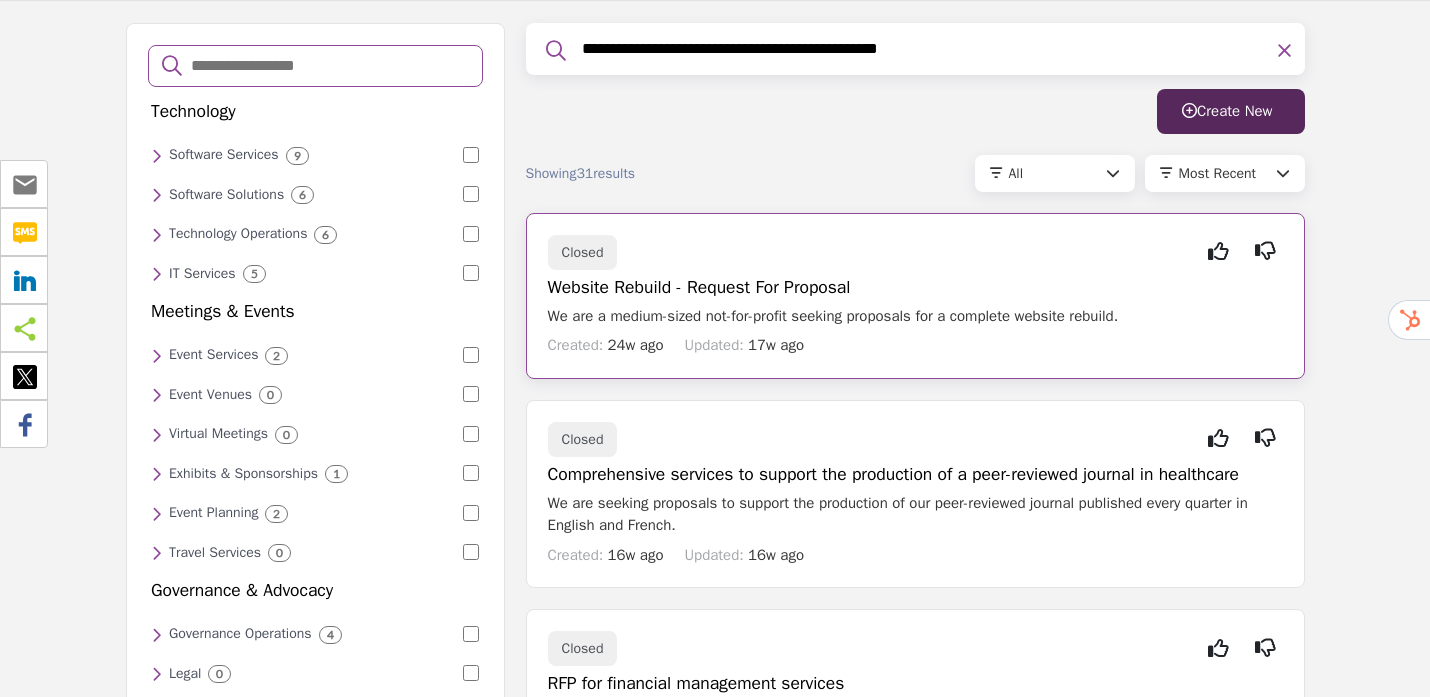 scroll, scrollTop: 0, scrollLeft: 0, axis: both 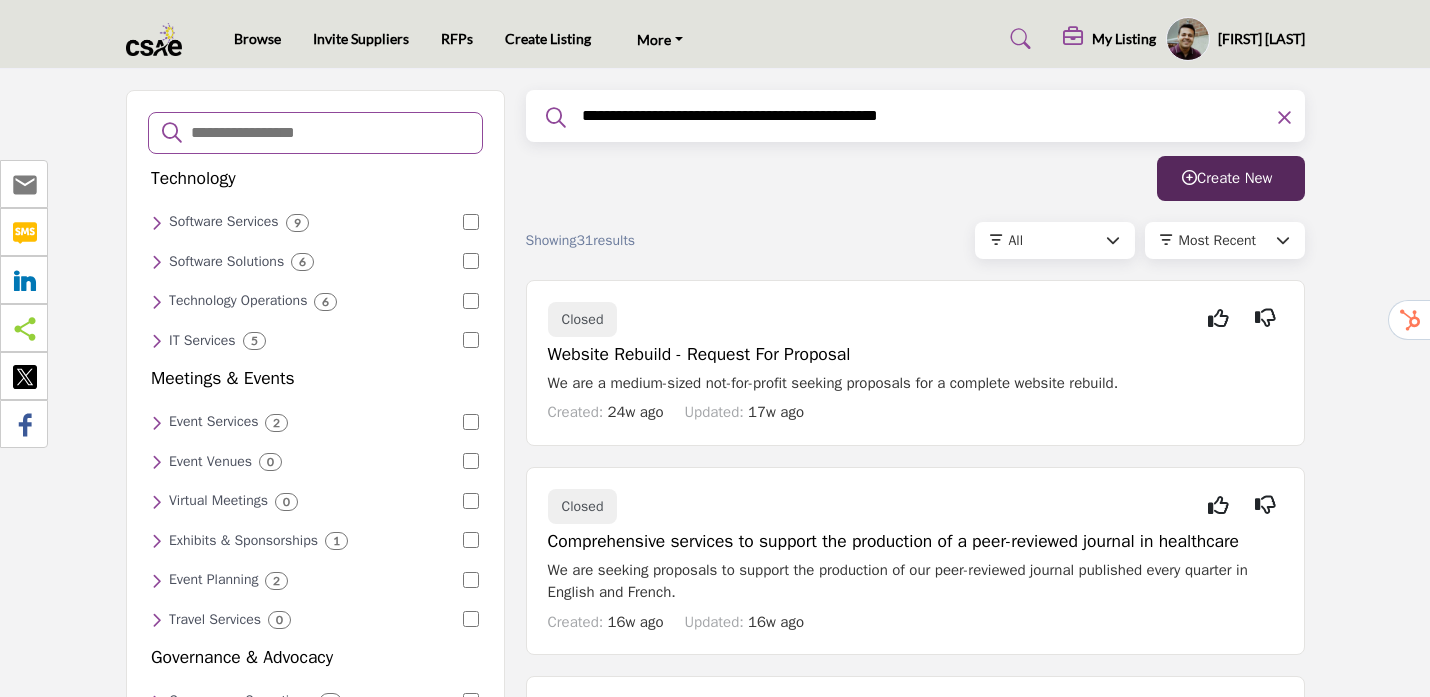 drag, startPoint x: 1013, startPoint y: 114, endPoint x: 297, endPoint y: 136, distance: 716.3379 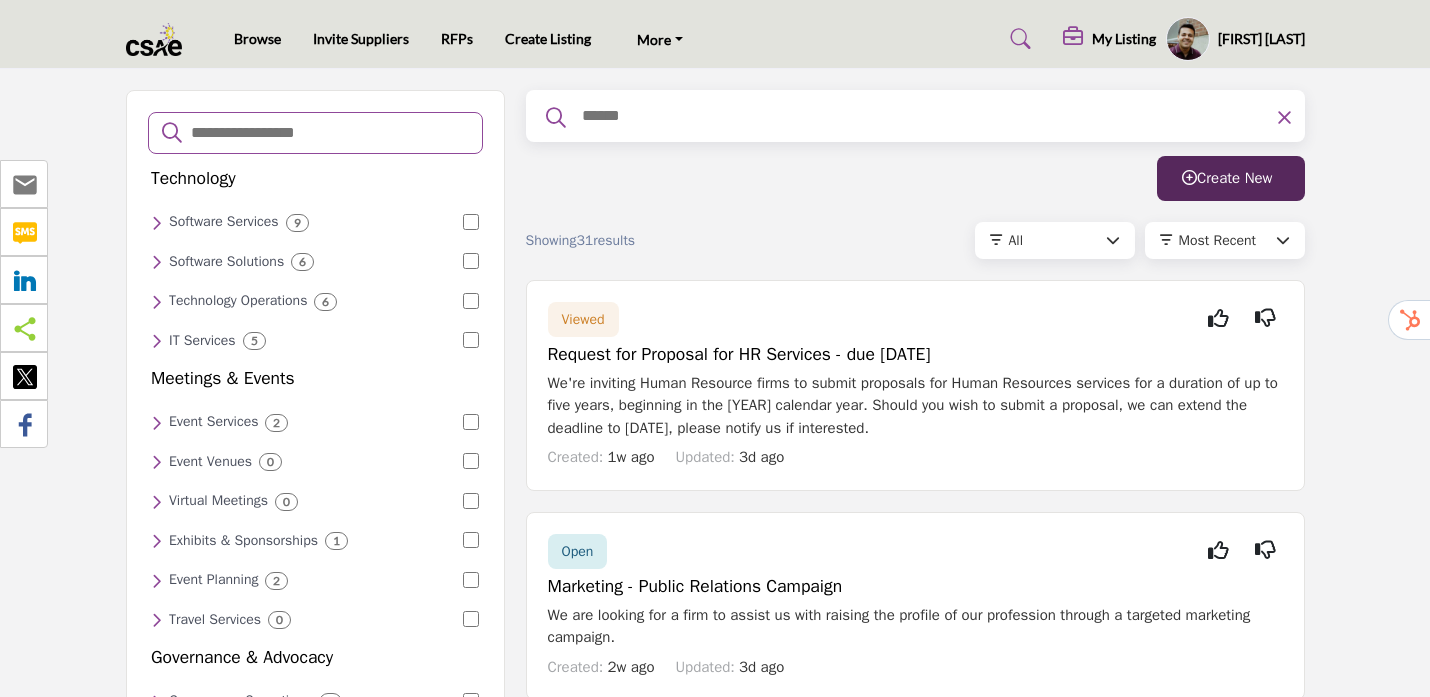 type 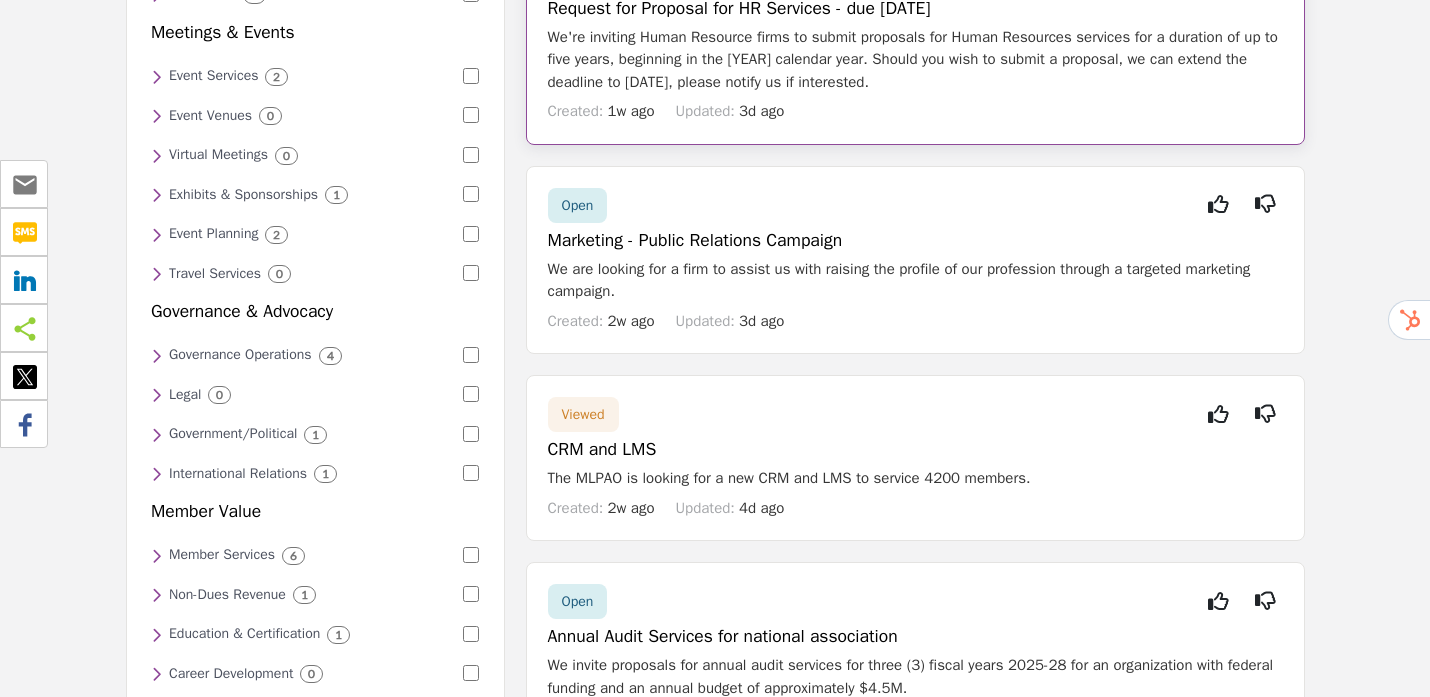scroll, scrollTop: 0, scrollLeft: 0, axis: both 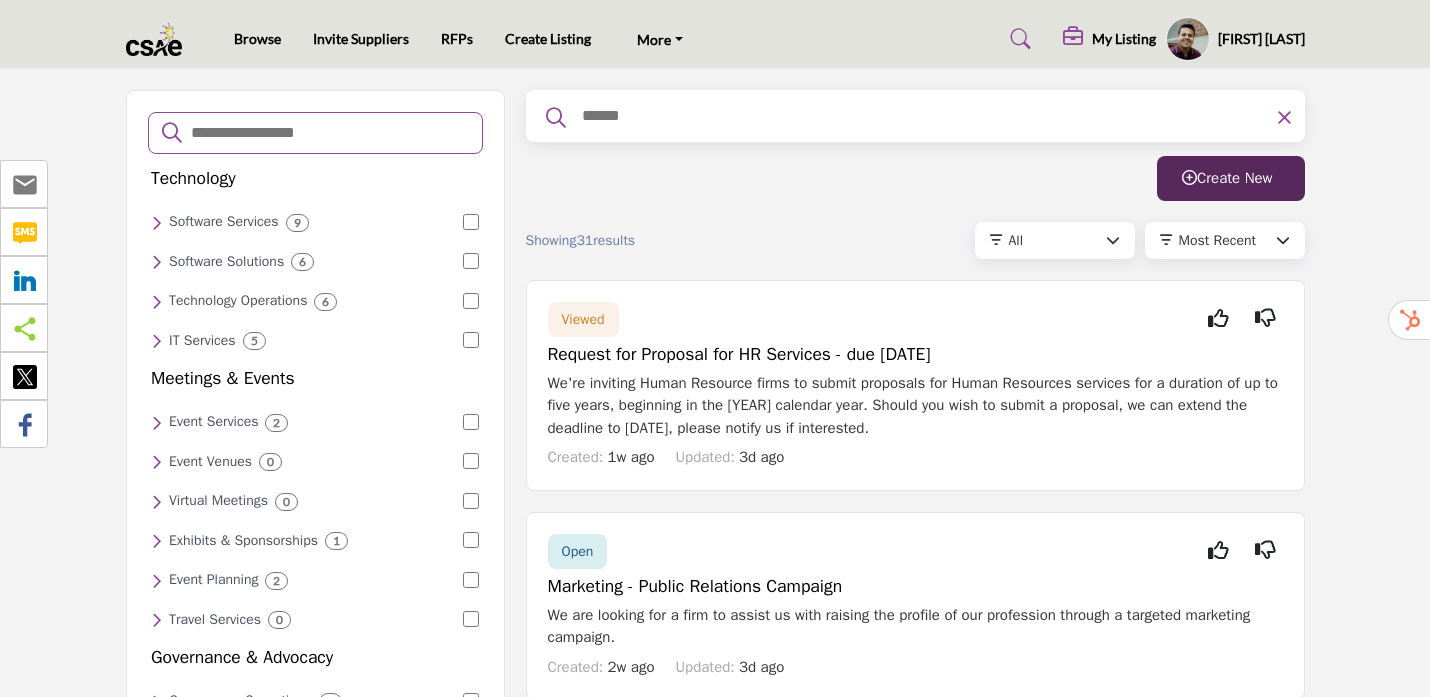 click on "Most Recent" at bounding box center [1217, 240] 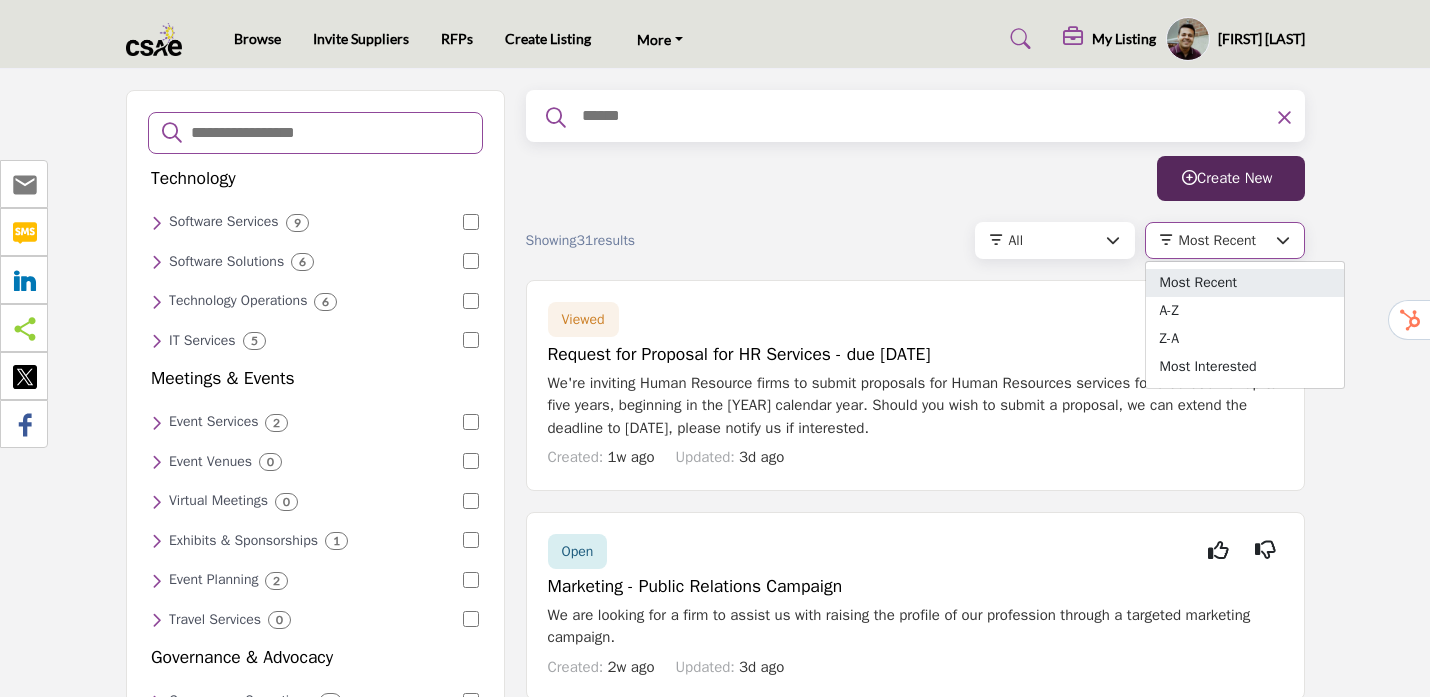 click on "Most Recent" at bounding box center (1245, 283) 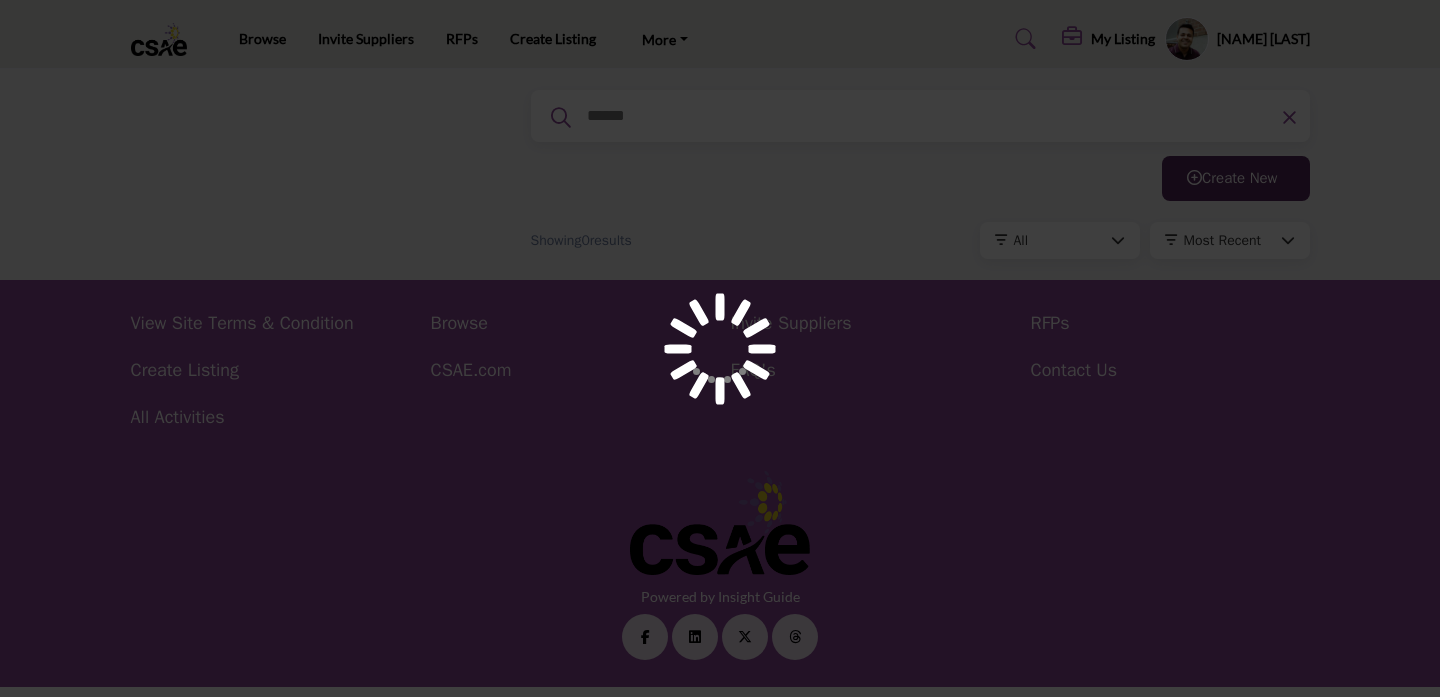 scroll, scrollTop: 0, scrollLeft: 0, axis: both 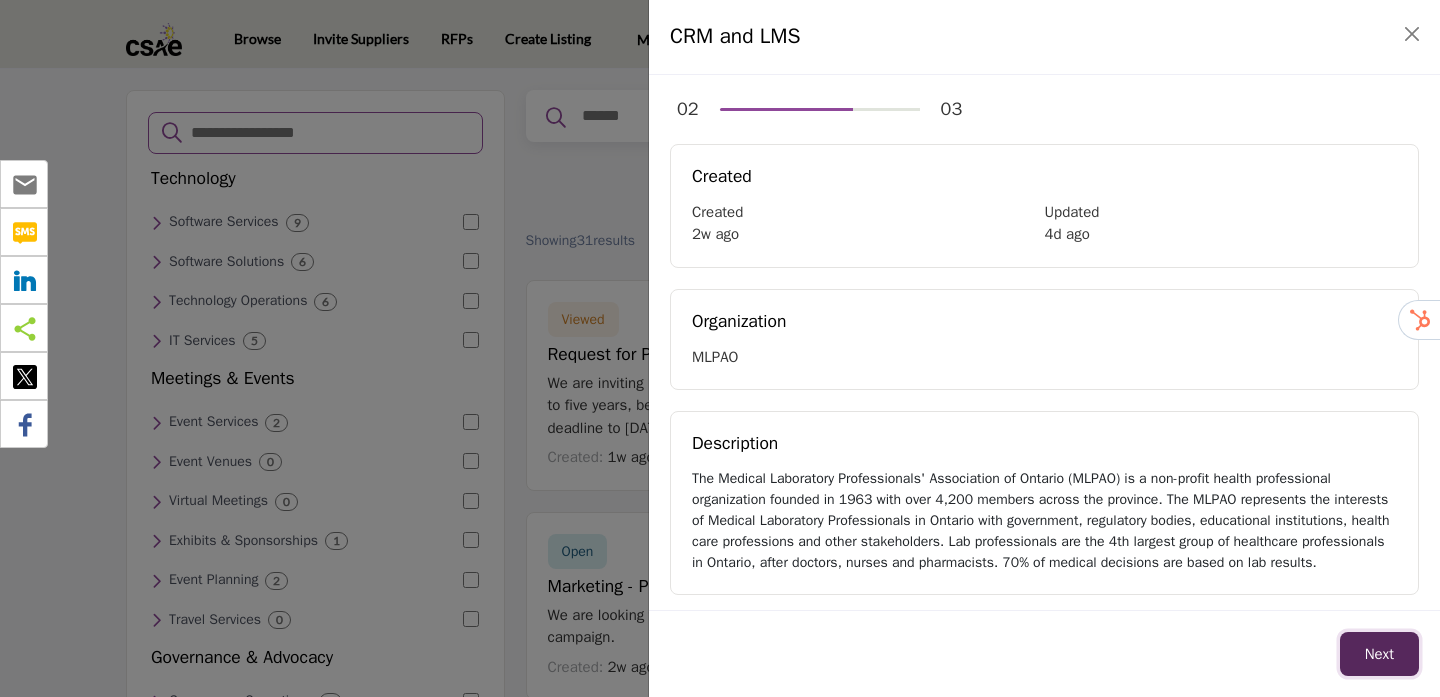 click on "Next" at bounding box center [1379, 654] 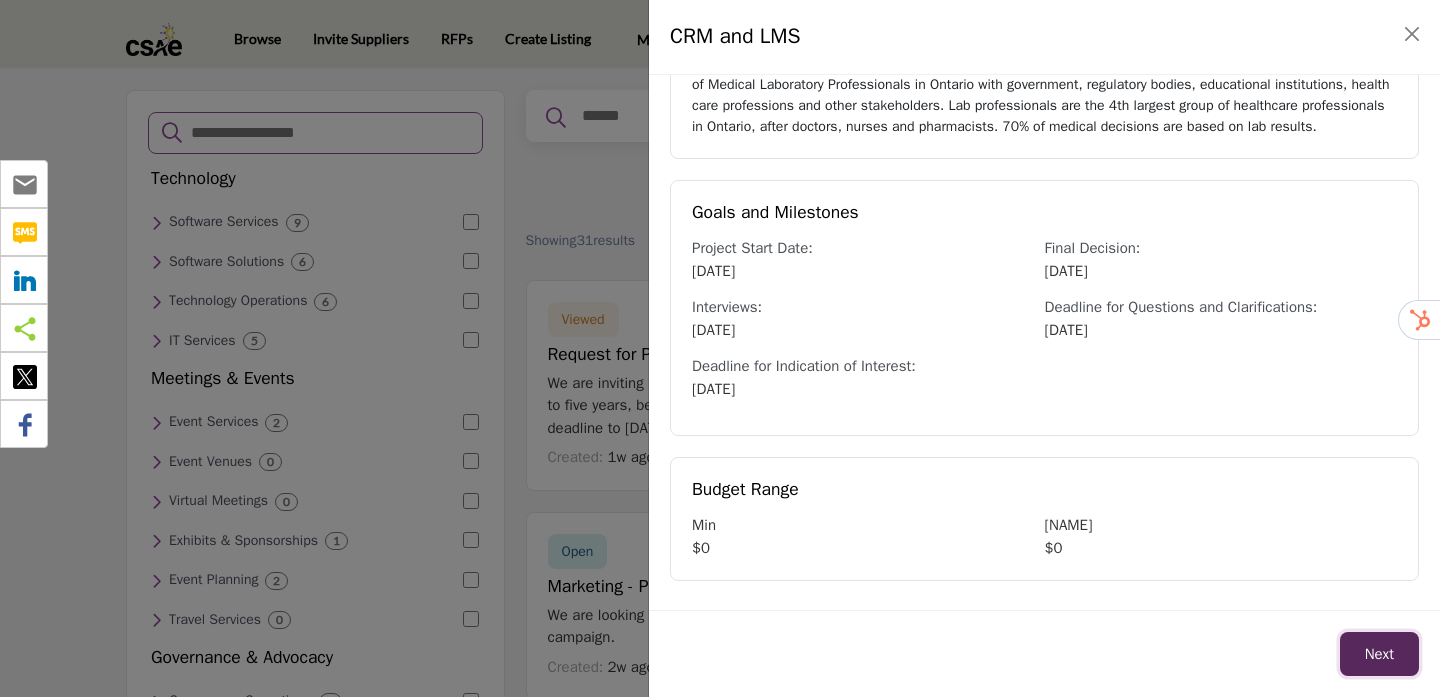 scroll, scrollTop: 456, scrollLeft: 0, axis: vertical 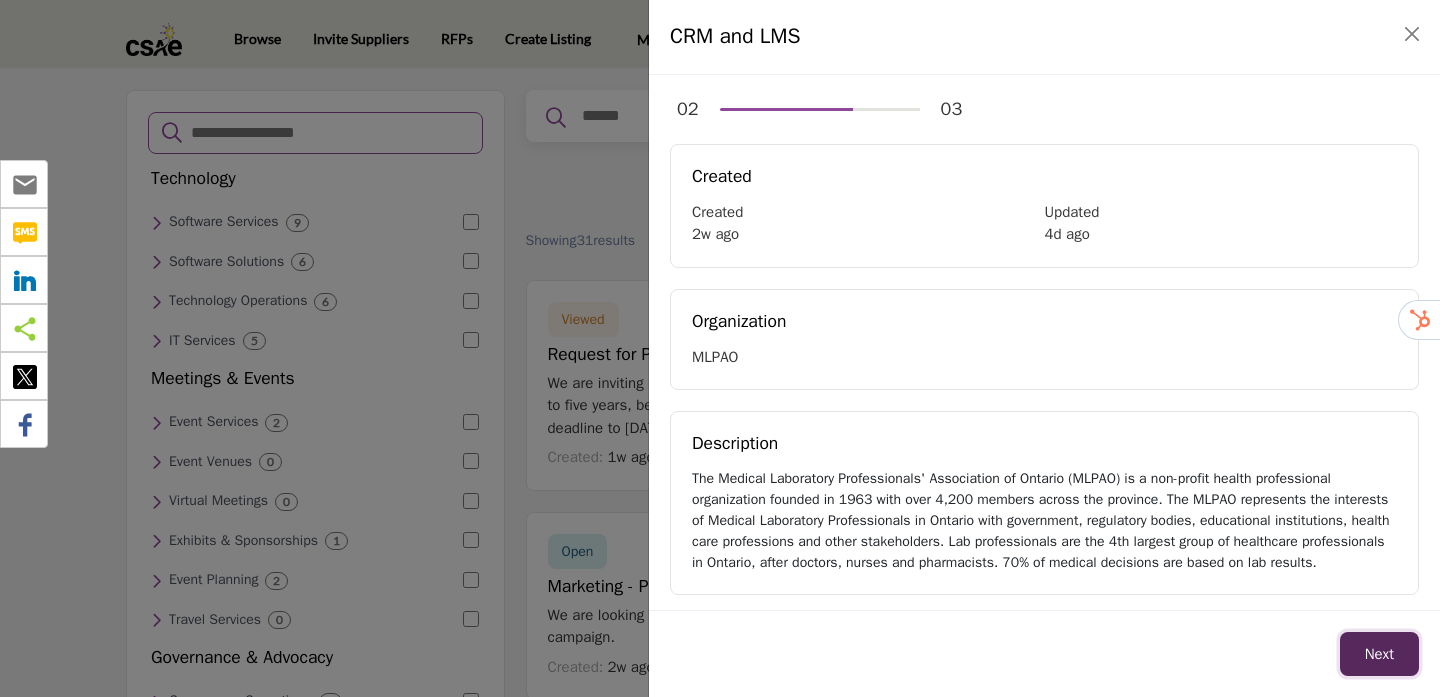 click on "Next" at bounding box center (1379, 654) 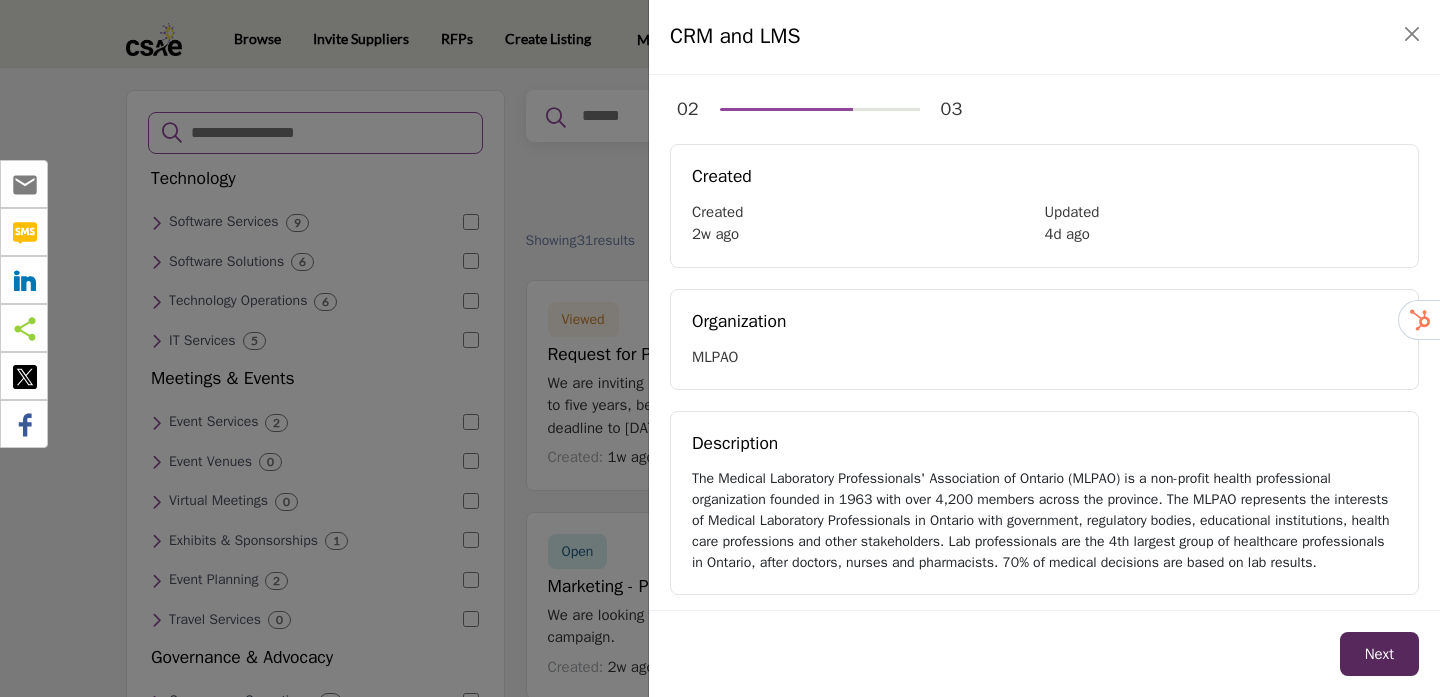 click on "Description" at bounding box center [1044, 443] 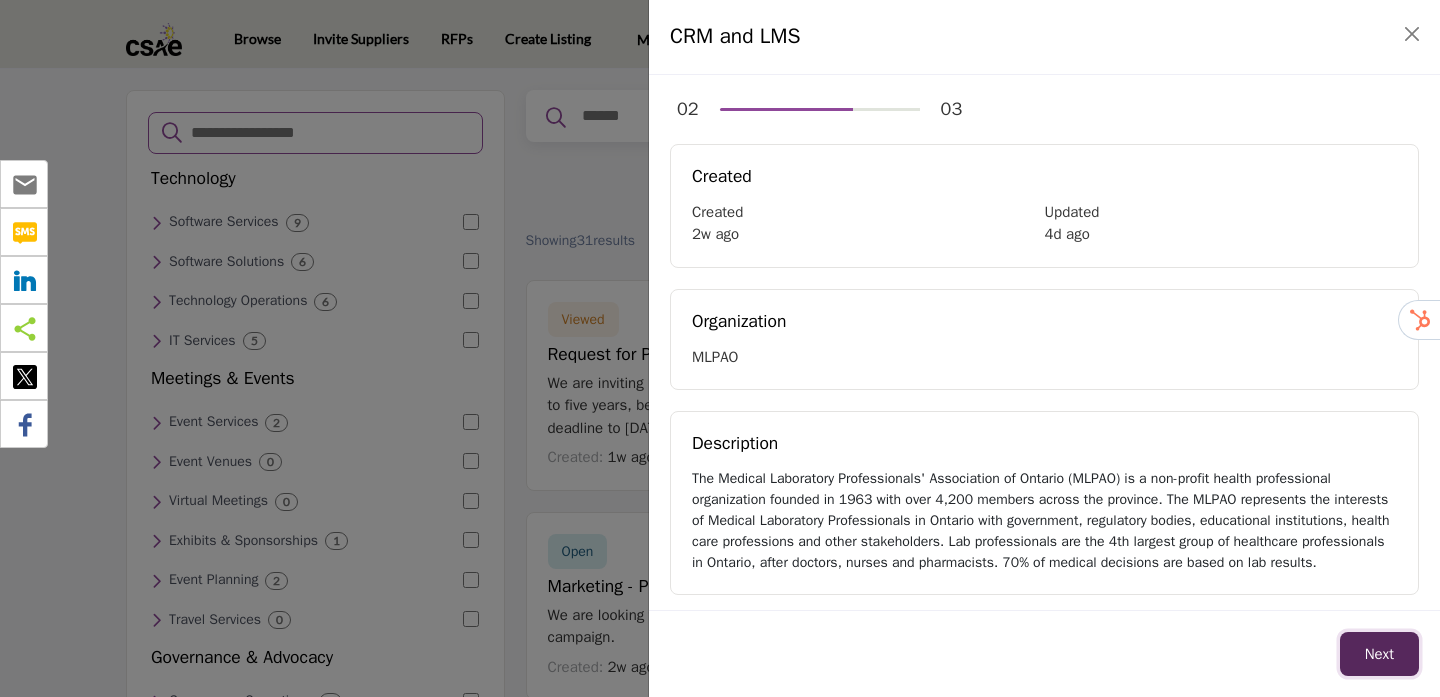 click on "Next" at bounding box center [1379, 654] 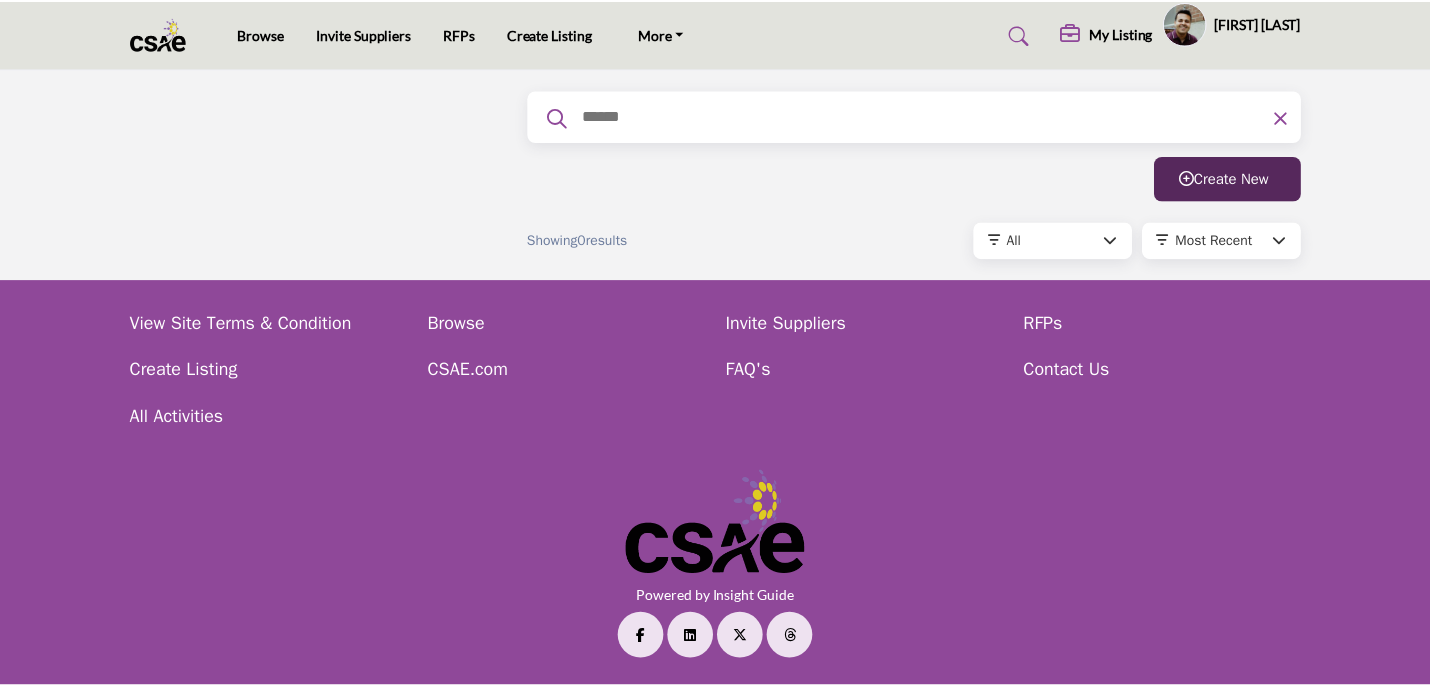 scroll, scrollTop: 0, scrollLeft: 0, axis: both 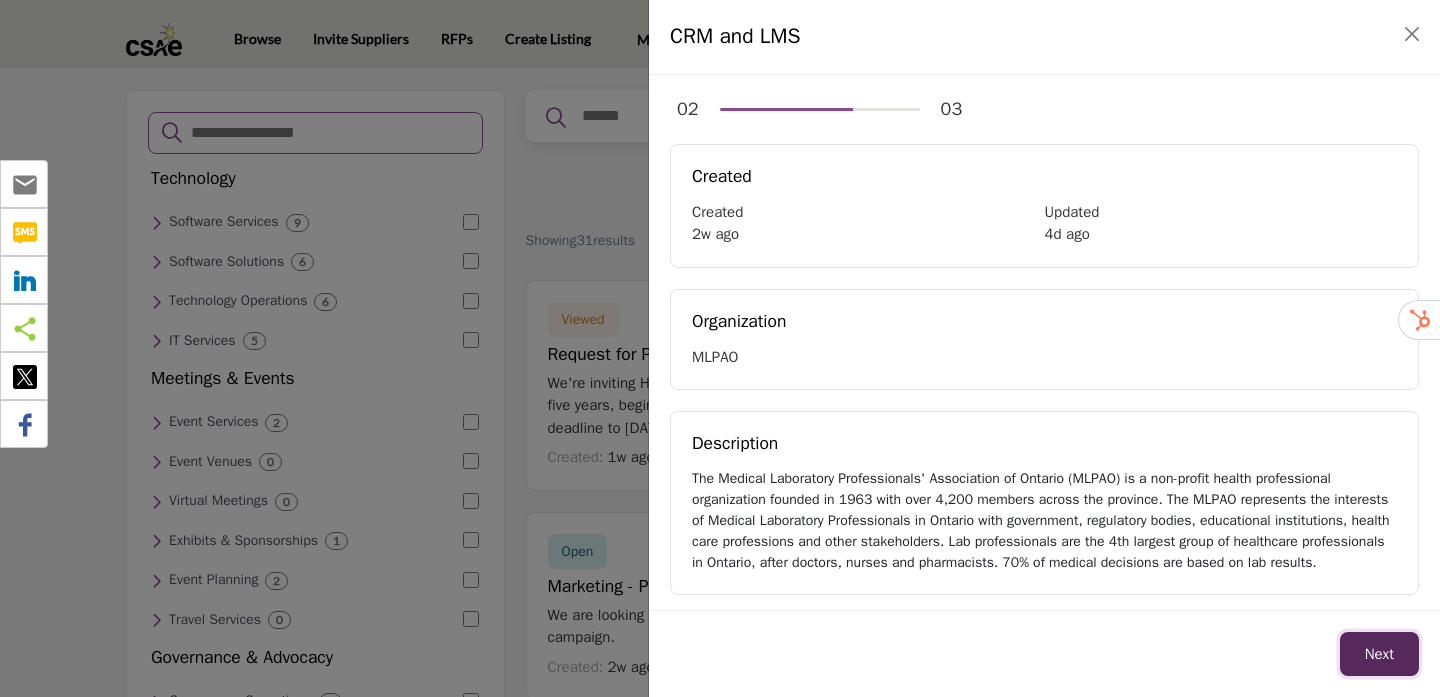 click on "Next" at bounding box center [1379, 654] 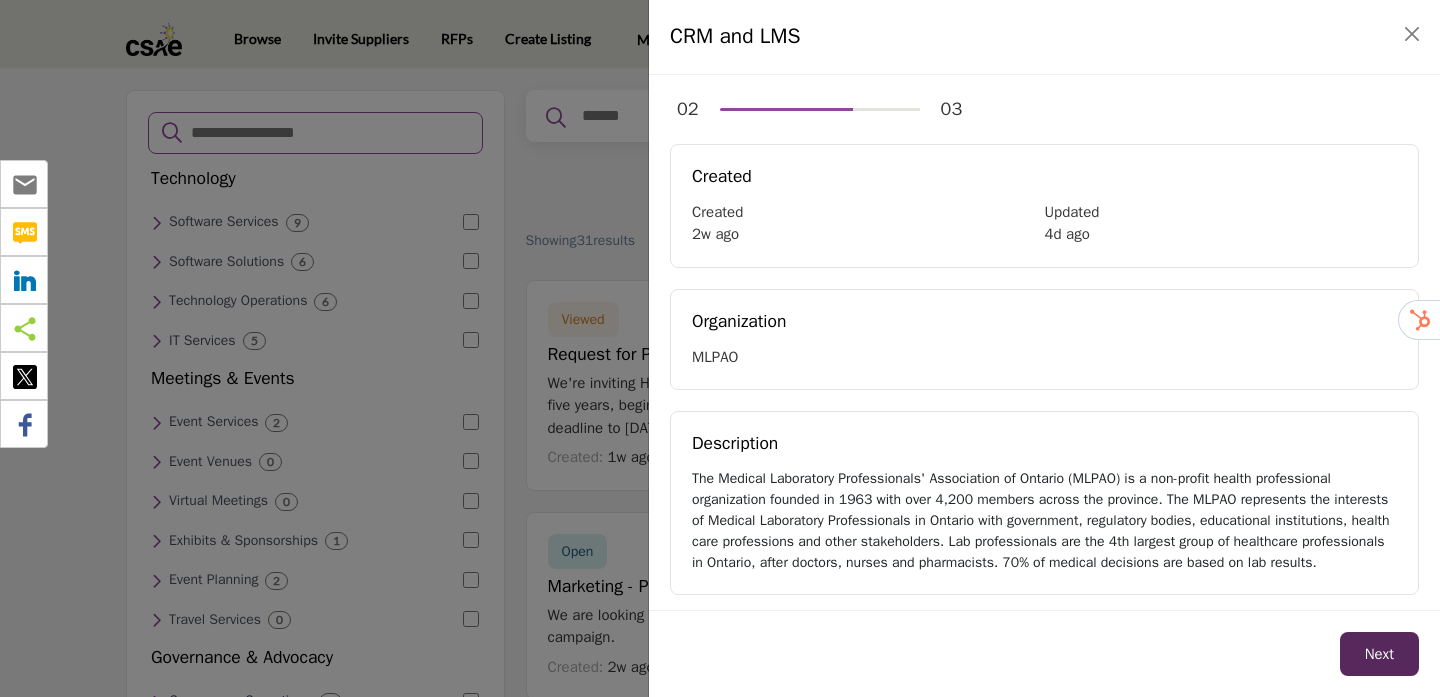 scroll, scrollTop: 456, scrollLeft: 0, axis: vertical 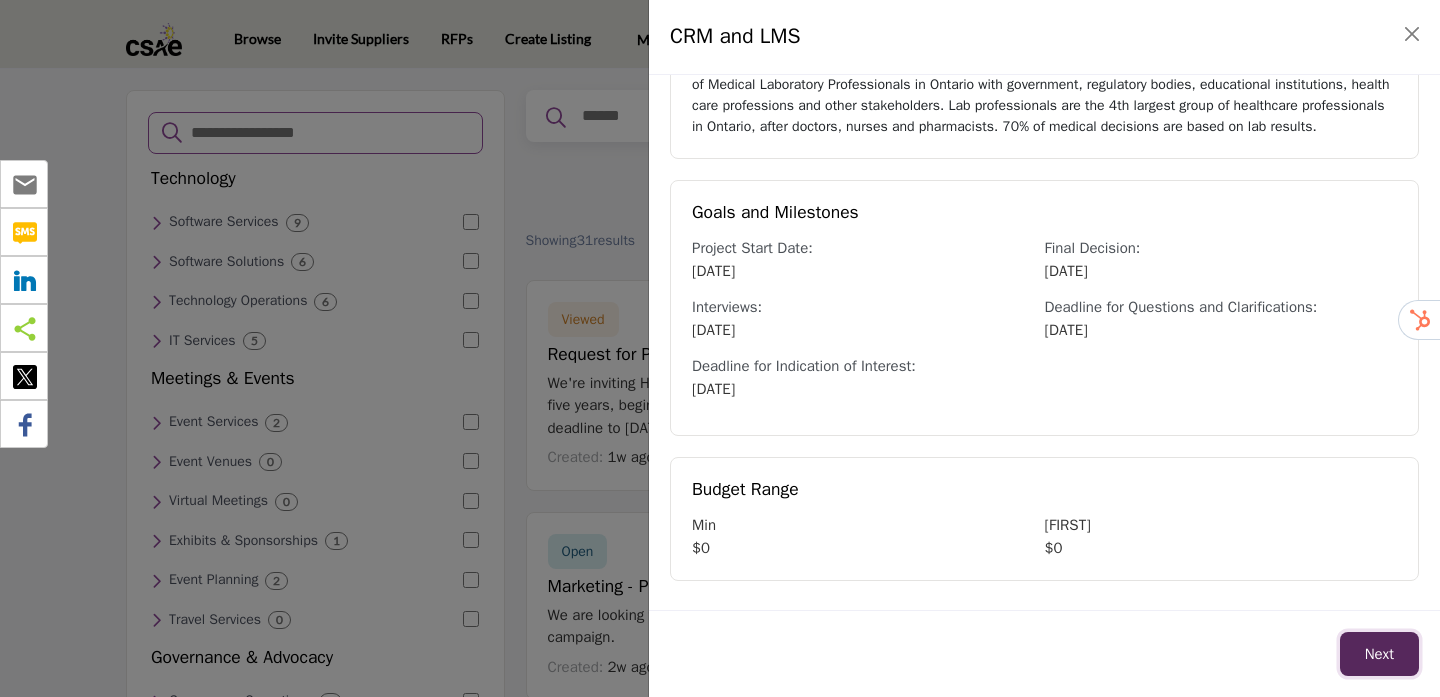 click on "Next" at bounding box center (1379, 654) 